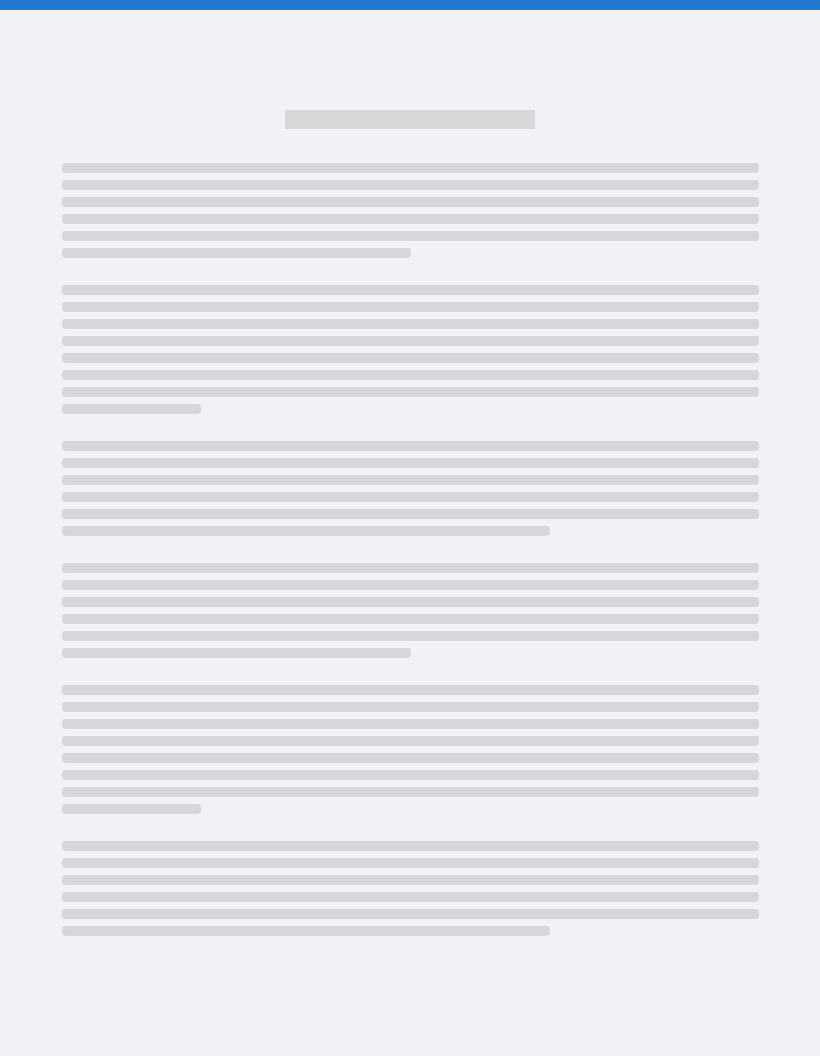 scroll, scrollTop: 0, scrollLeft: 0, axis: both 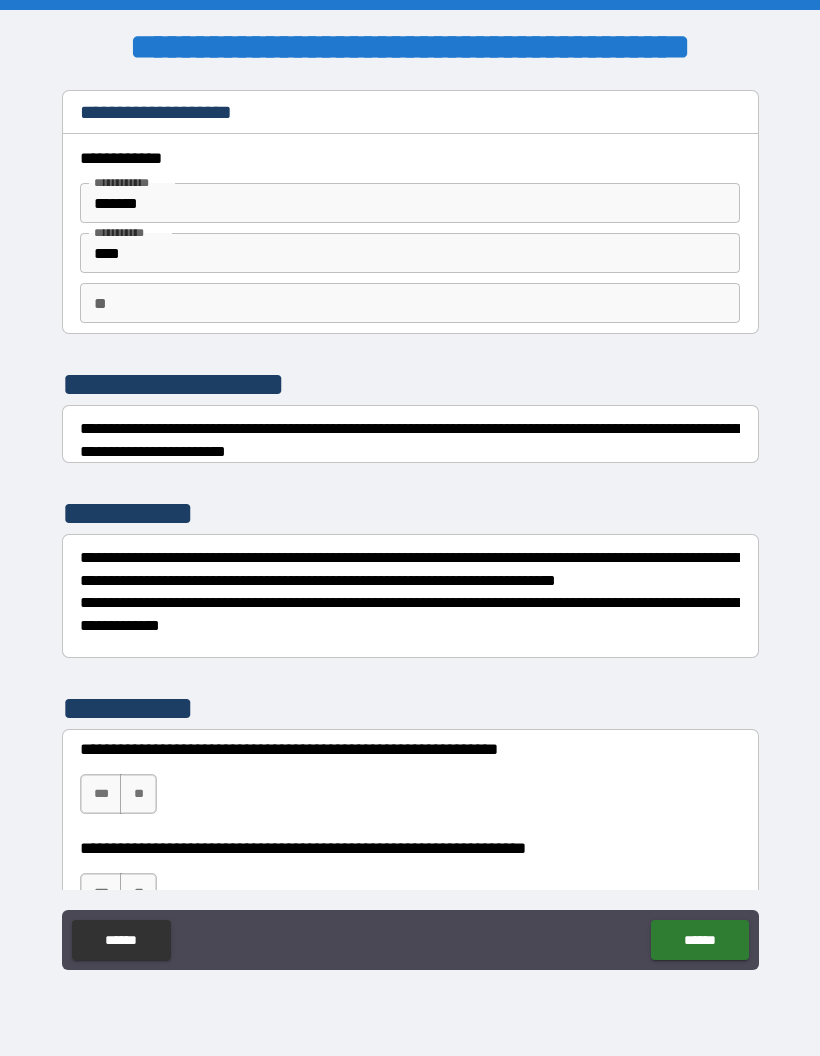 click on "**" at bounding box center [410, 303] 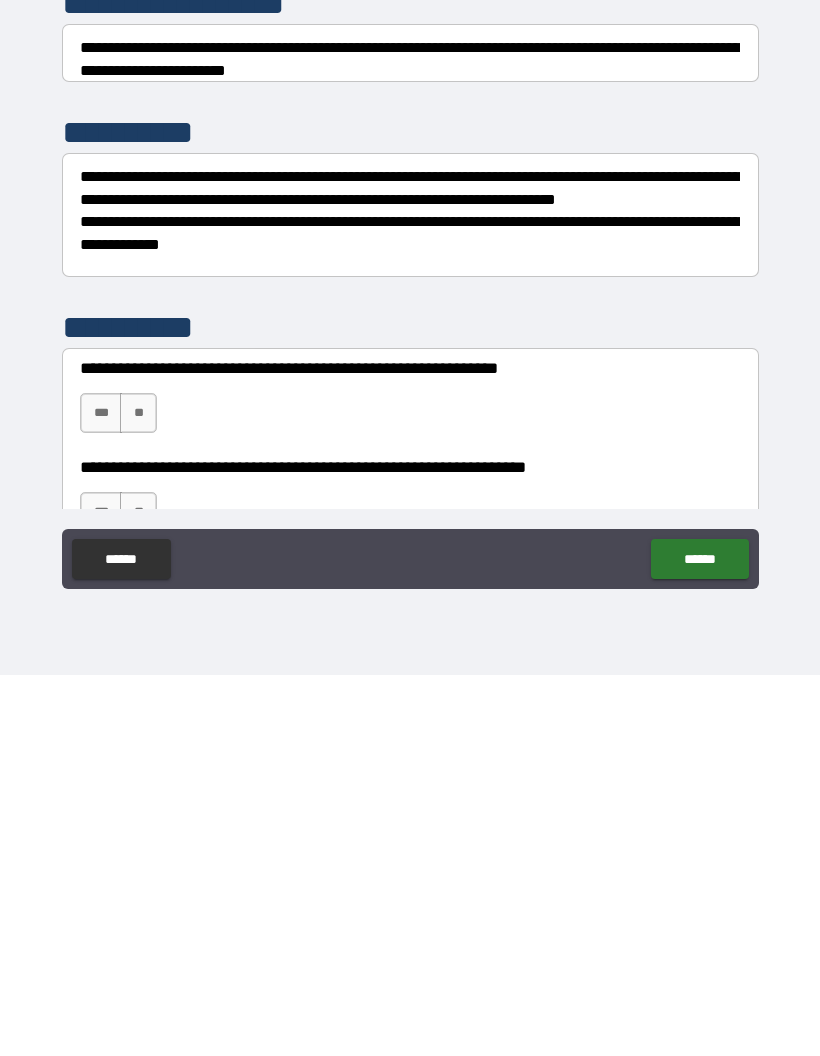 type on "*" 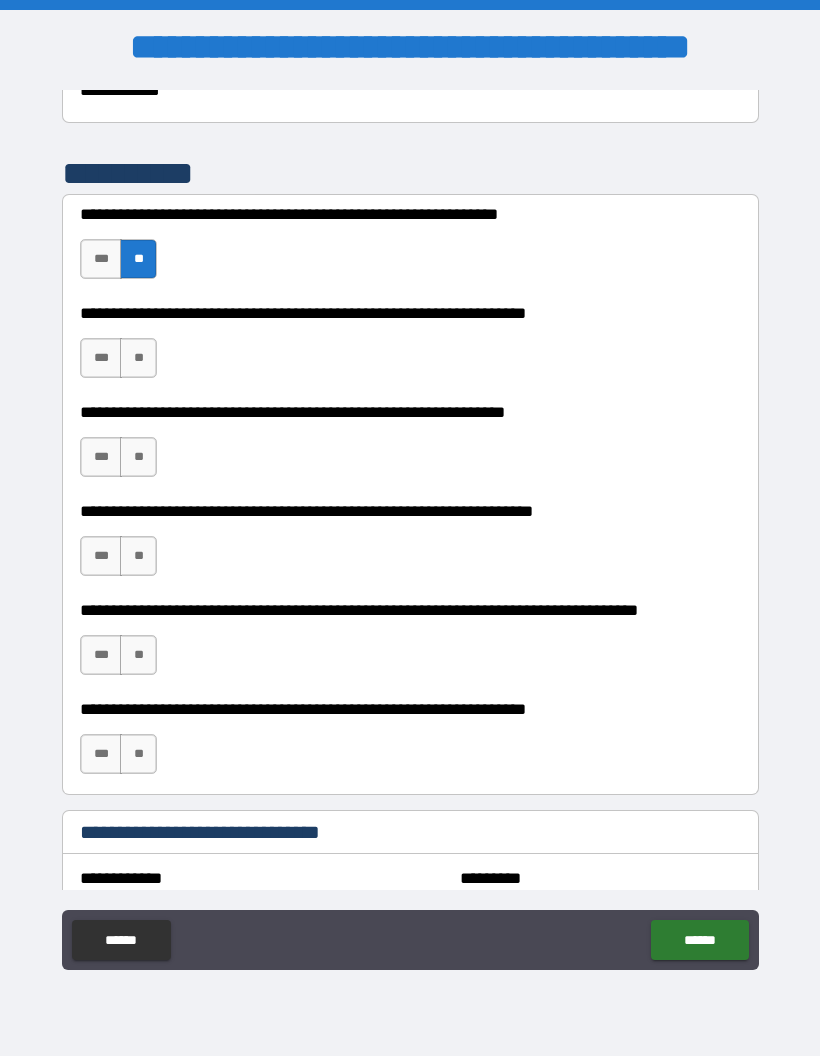 scroll, scrollTop: 538, scrollLeft: 0, axis: vertical 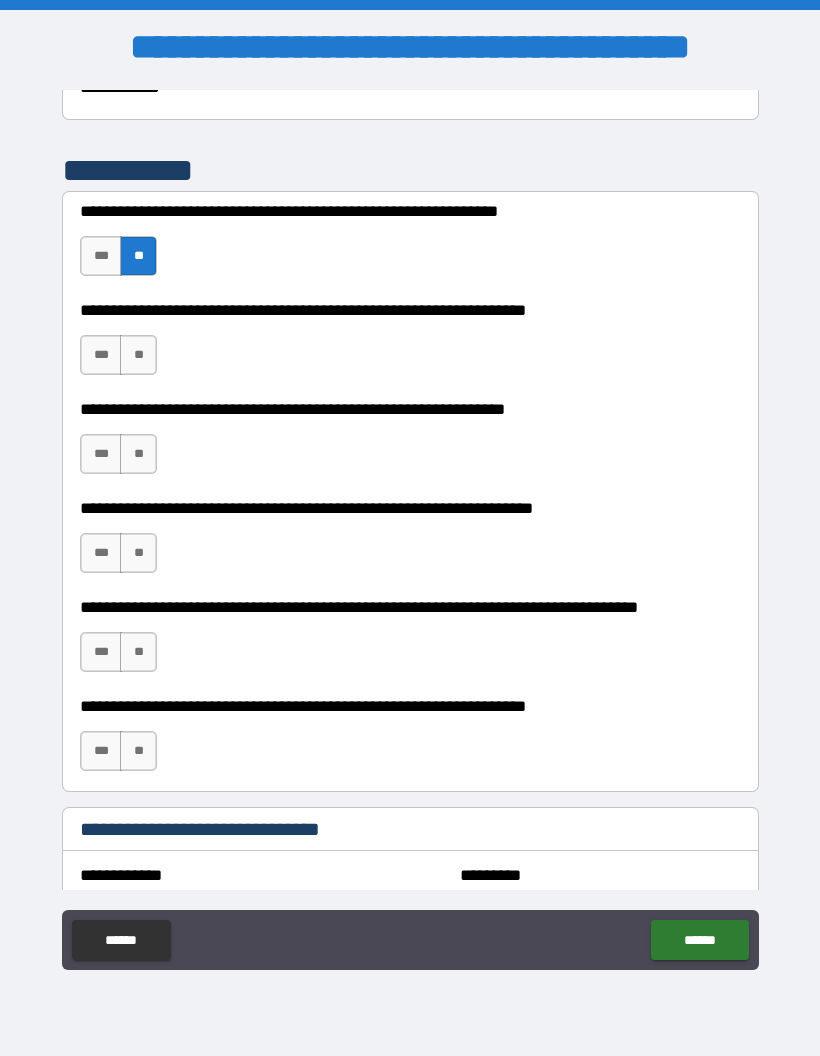 click on "***" at bounding box center (101, 355) 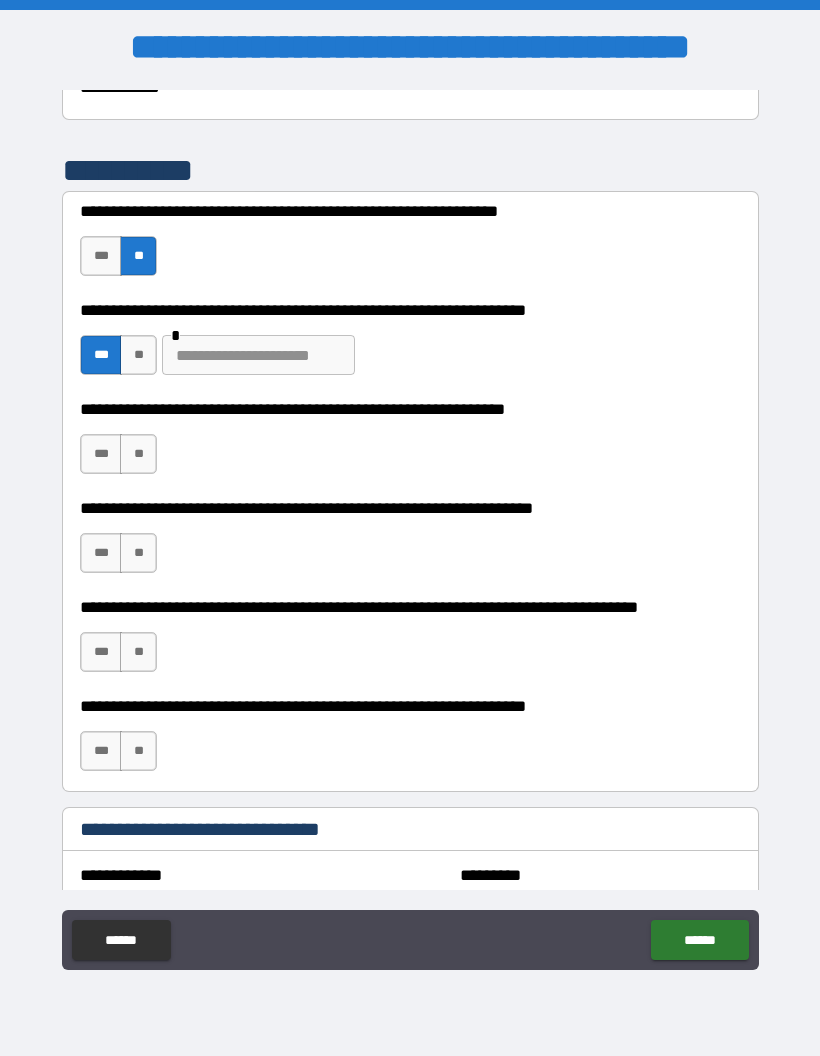 click at bounding box center [258, 355] 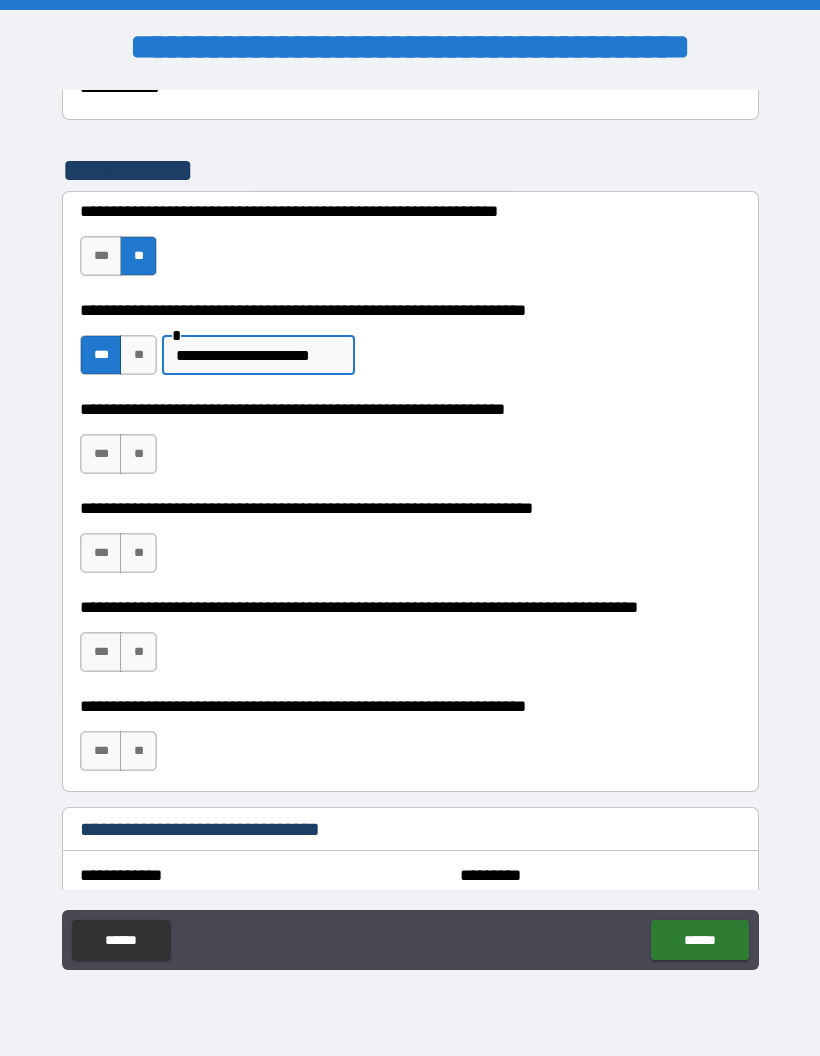 type on "**********" 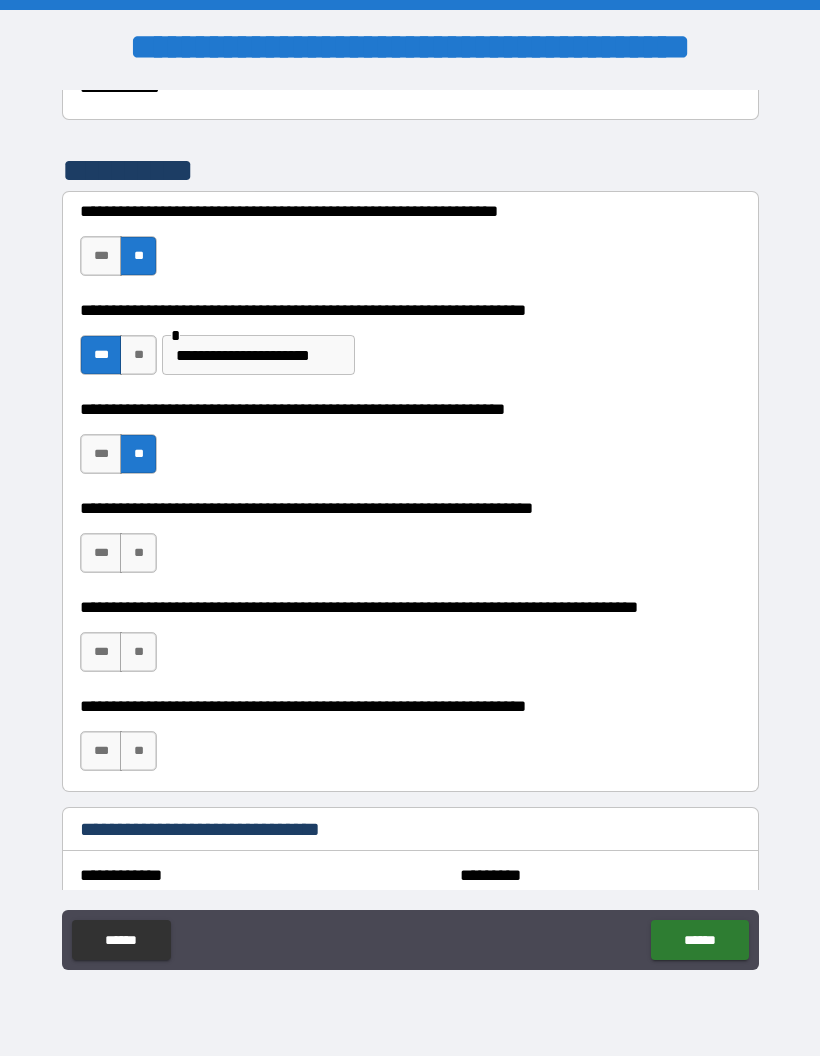 click on "**" at bounding box center [138, 553] 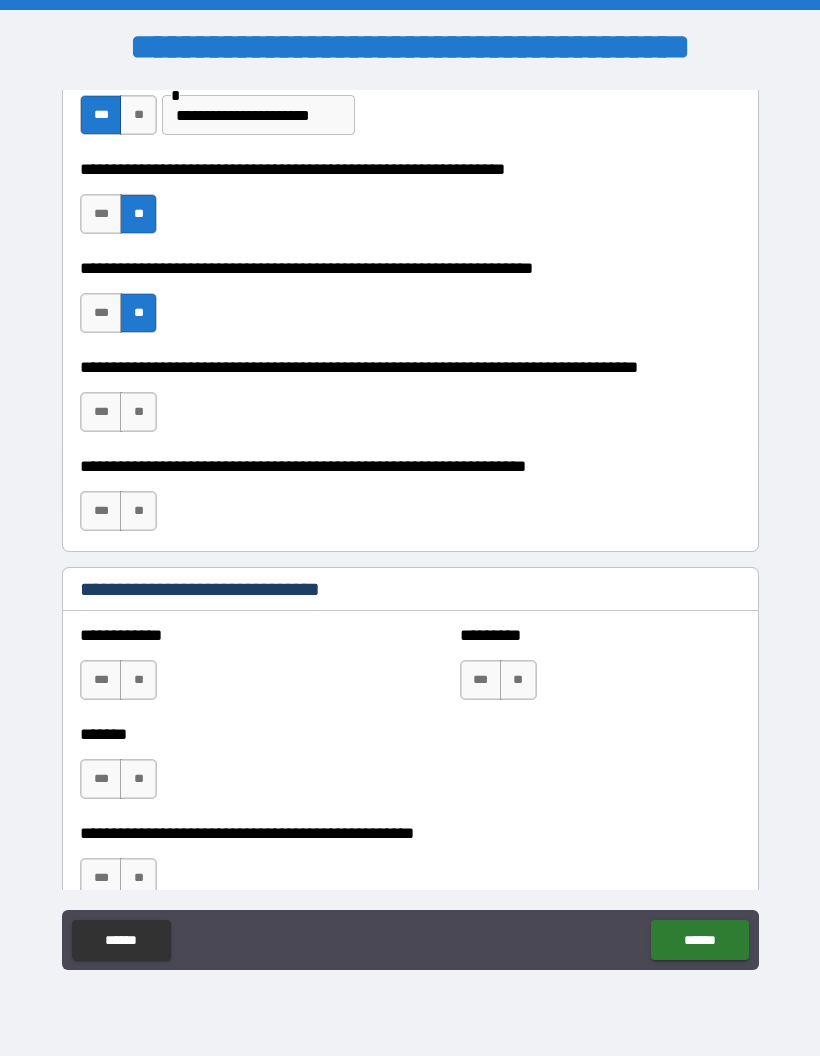 scroll, scrollTop: 779, scrollLeft: 0, axis: vertical 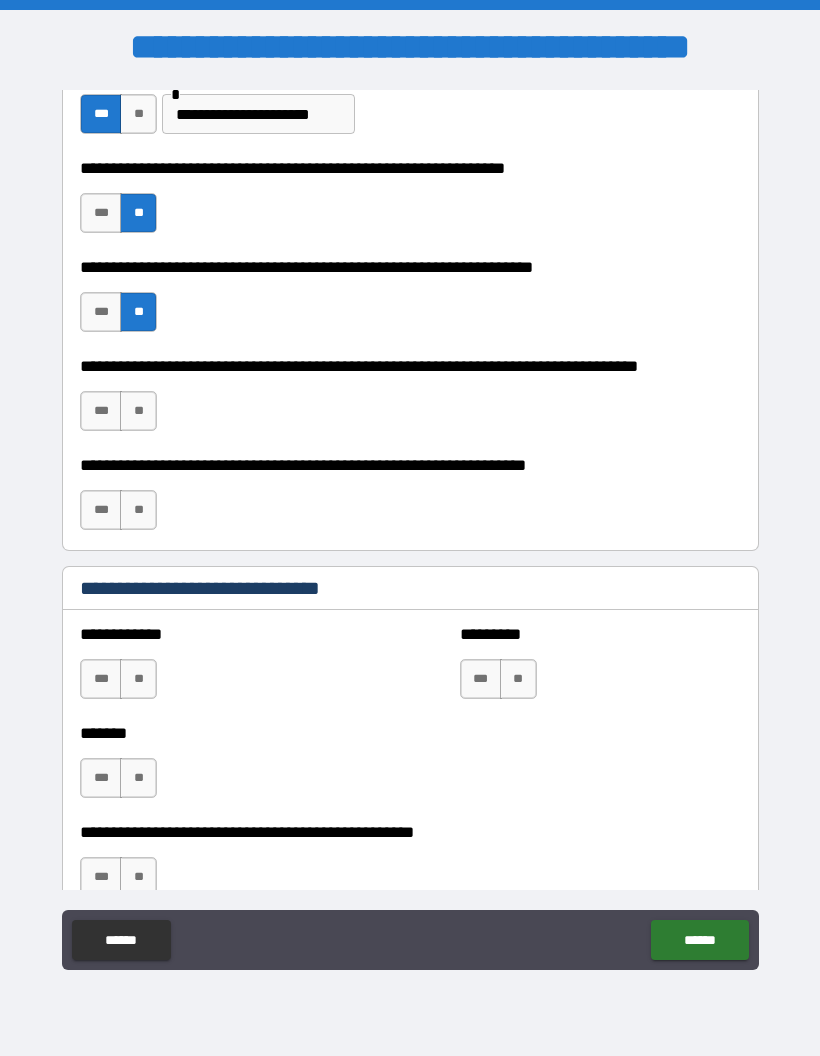click on "**" at bounding box center (138, 411) 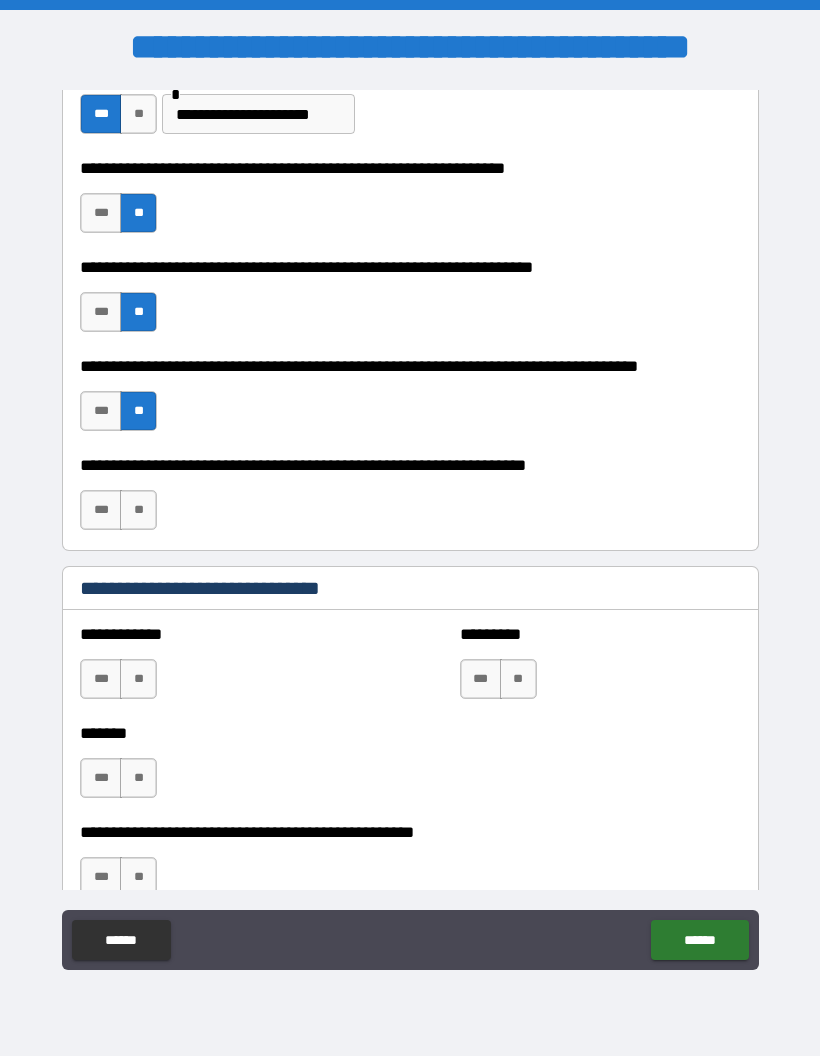 click on "**" at bounding box center (138, 510) 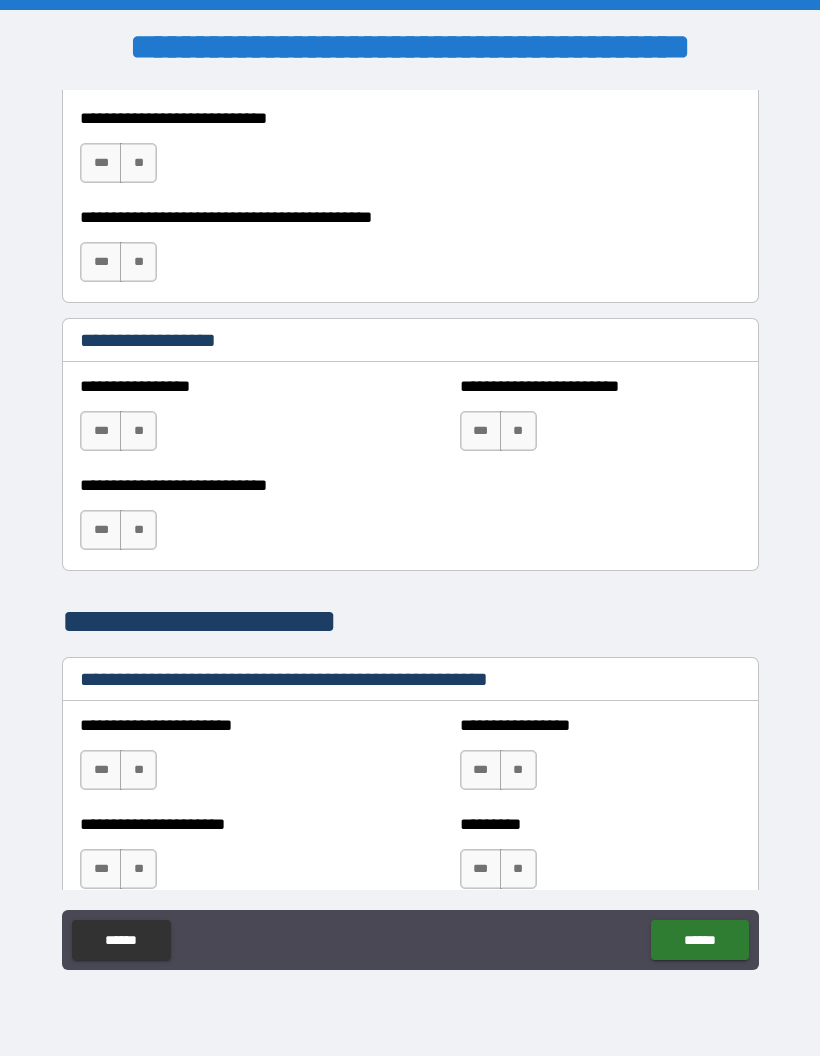 scroll, scrollTop: 2274, scrollLeft: 0, axis: vertical 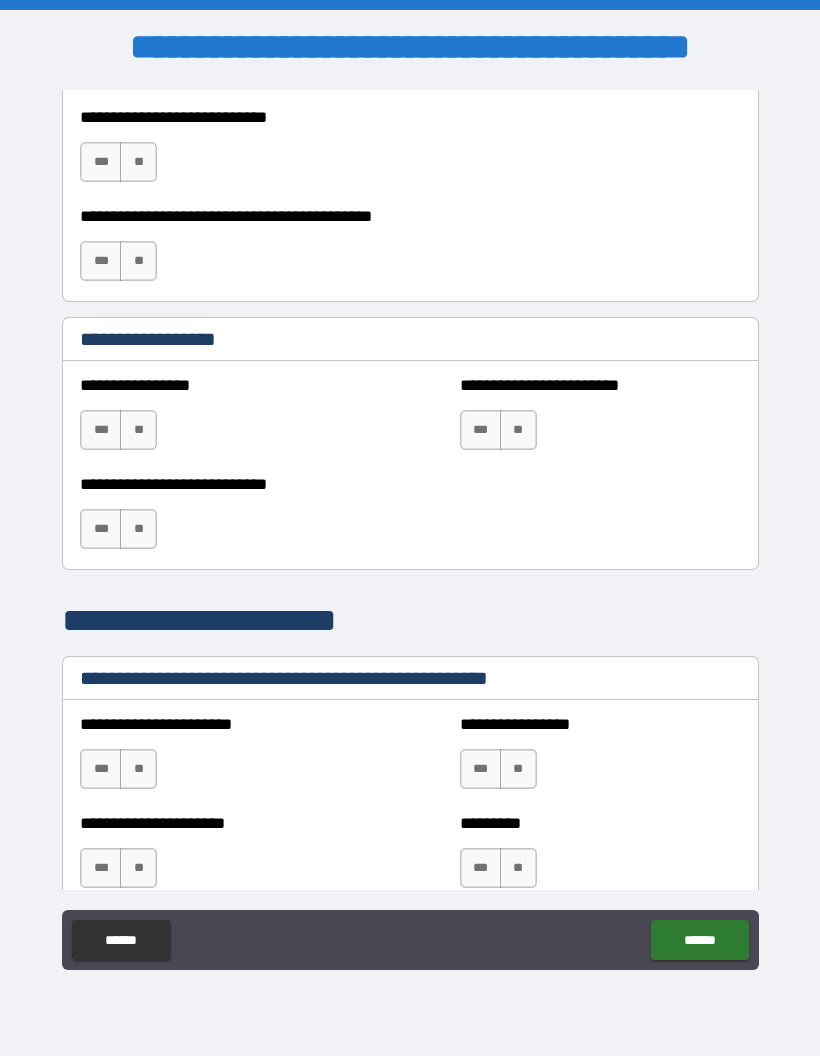 click on "**" at bounding box center (138, 430) 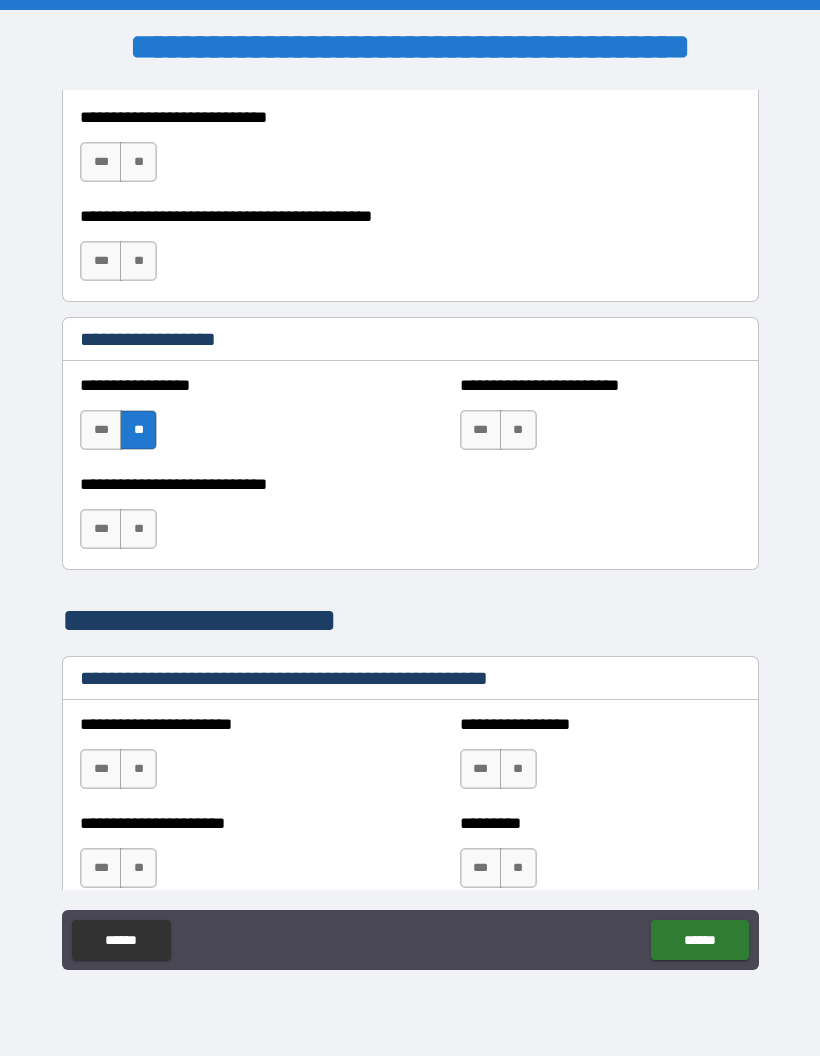 click on "**" at bounding box center [138, 529] 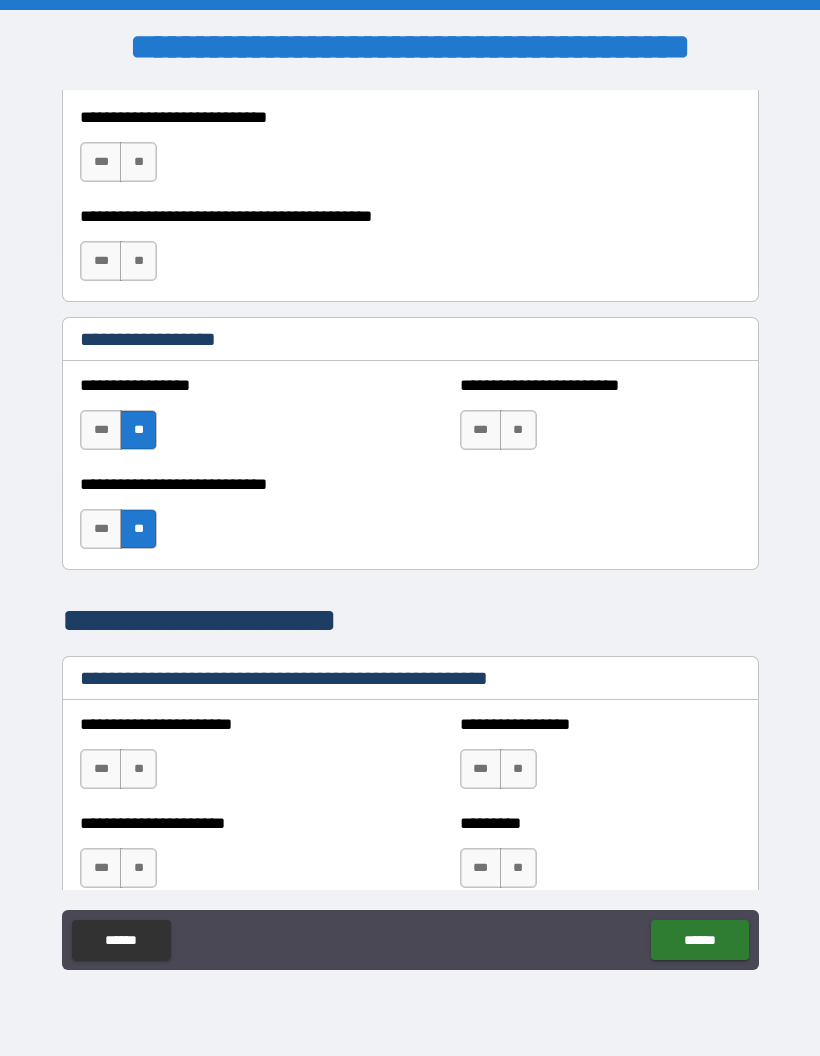 click on "**" at bounding box center [518, 430] 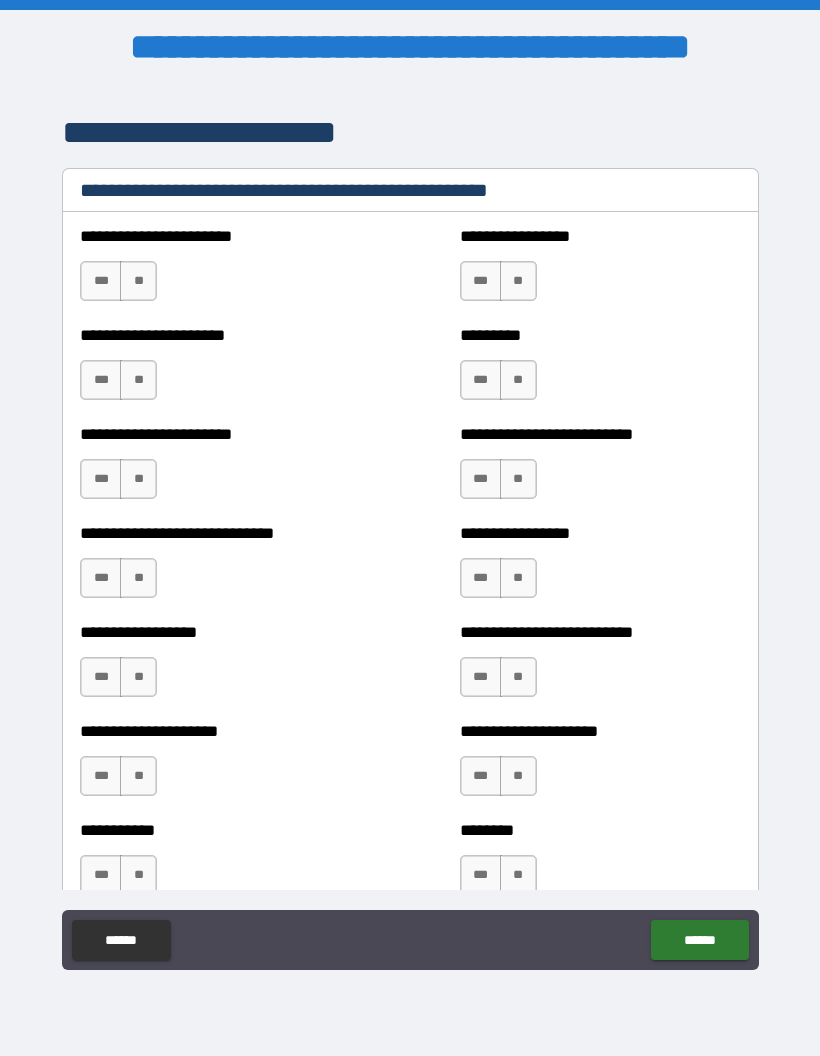 scroll, scrollTop: 2763, scrollLeft: 0, axis: vertical 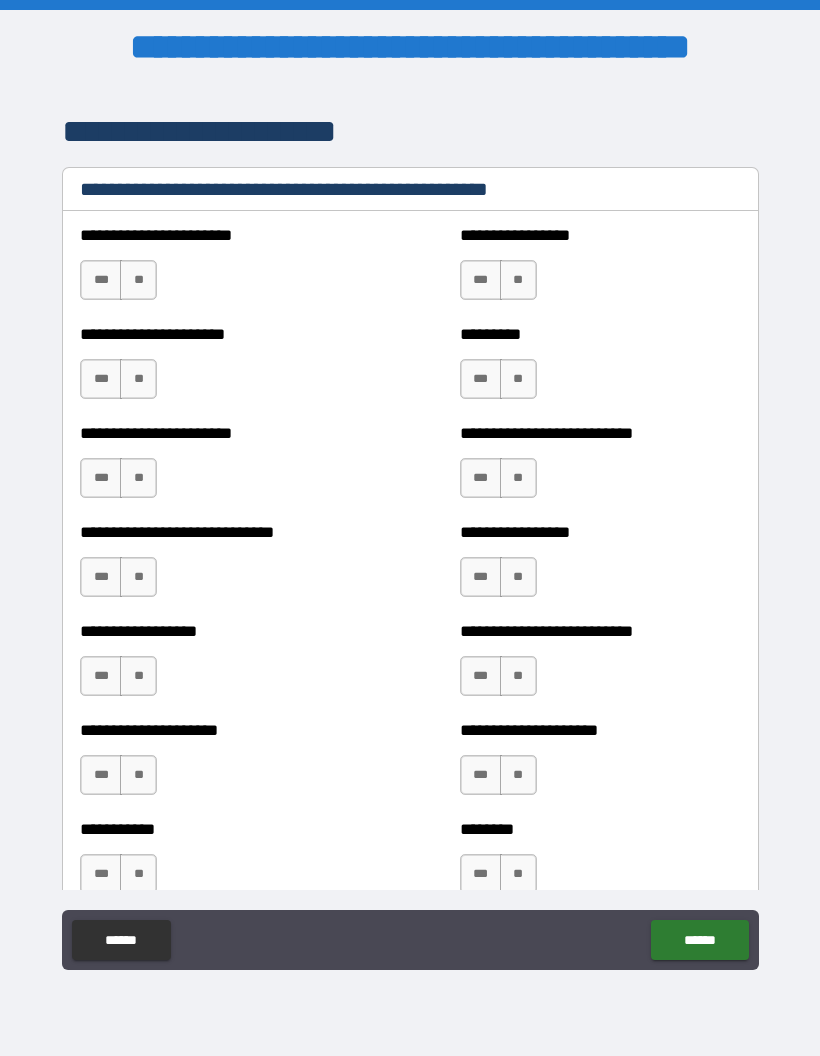 click on "**" at bounding box center [138, 280] 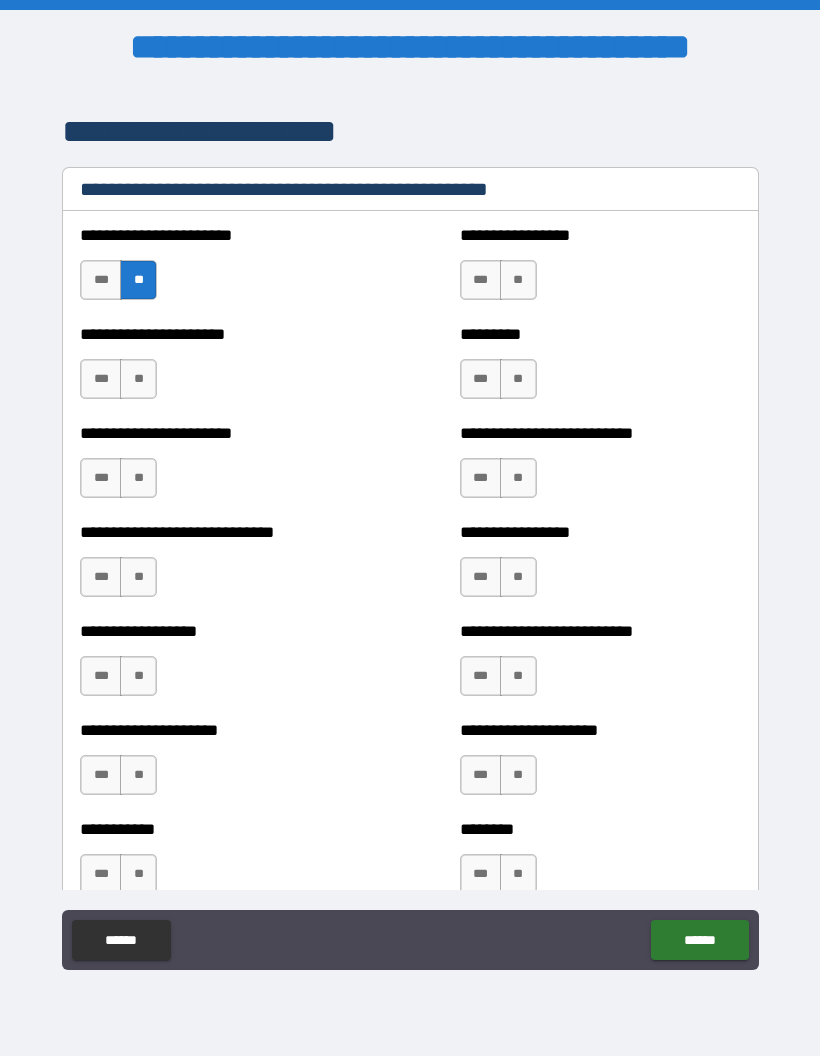 click on "**" at bounding box center (138, 379) 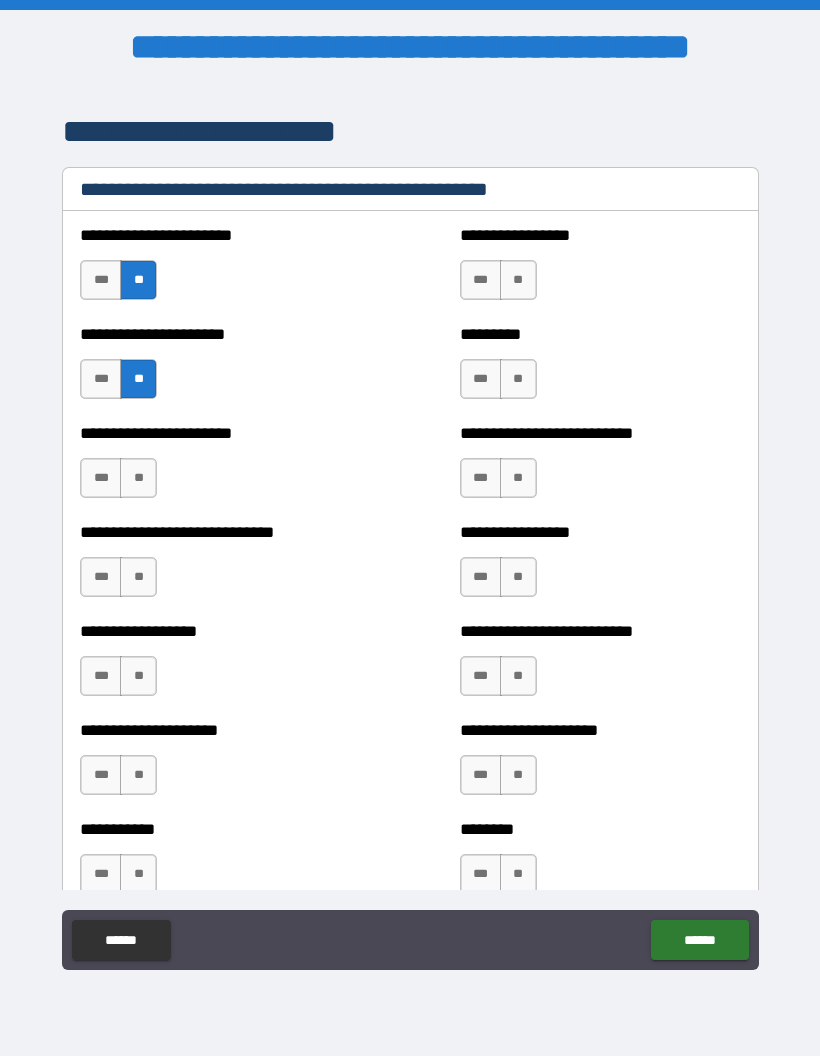 click on "**" at bounding box center [138, 478] 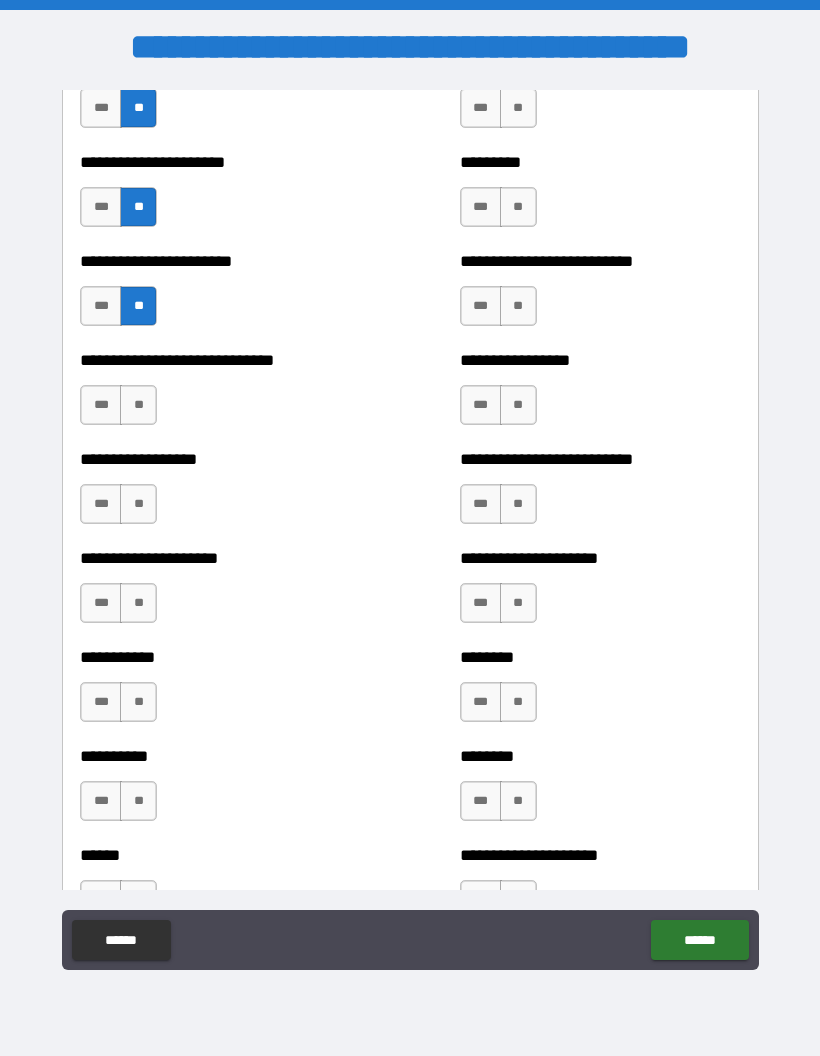 scroll, scrollTop: 2938, scrollLeft: 0, axis: vertical 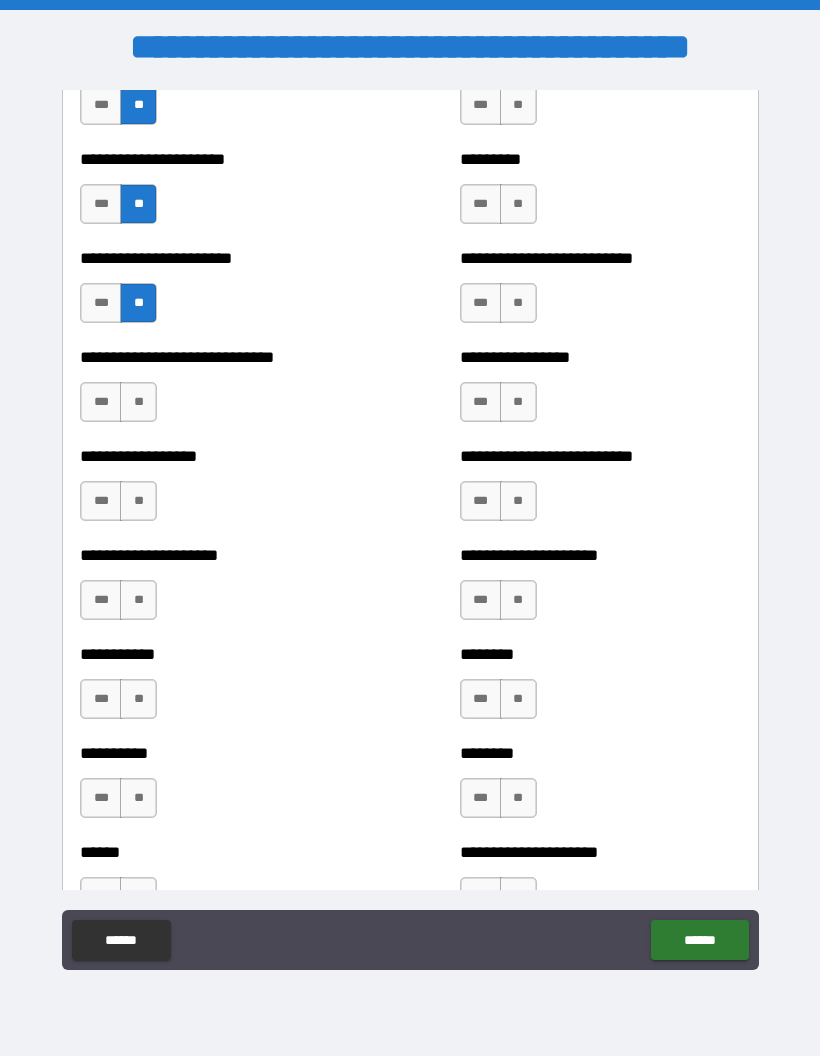 click on "**" at bounding box center [138, 402] 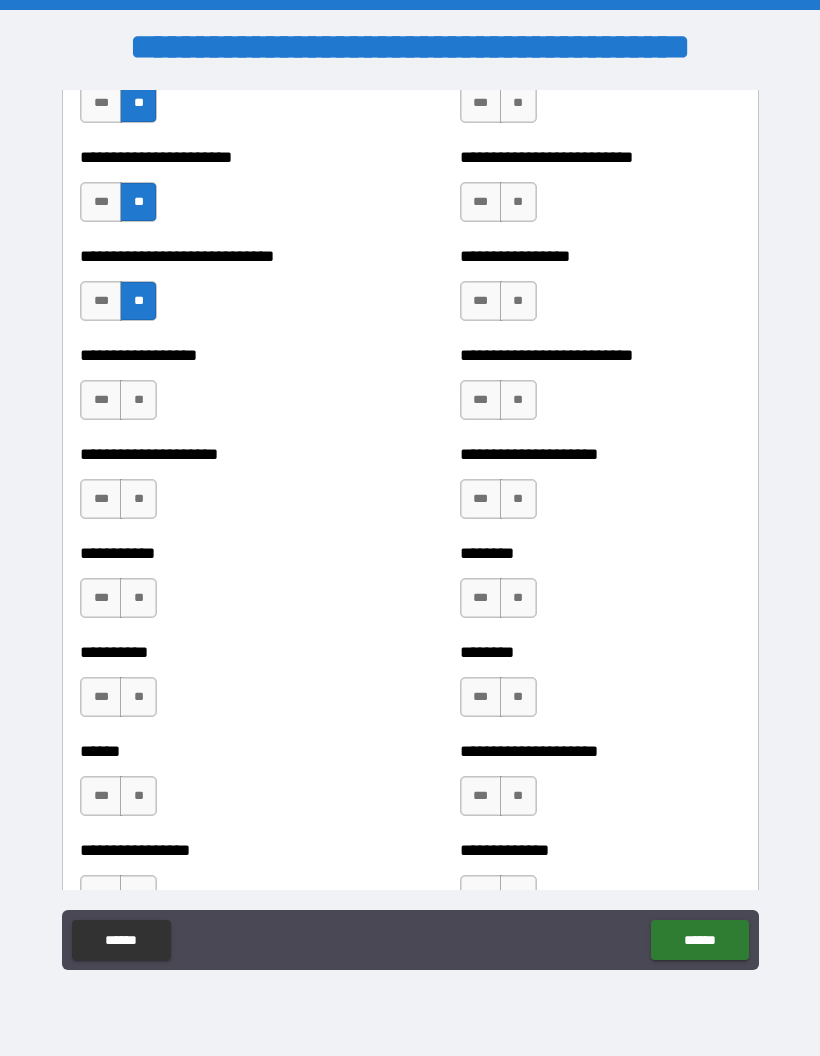 scroll, scrollTop: 3044, scrollLeft: 0, axis: vertical 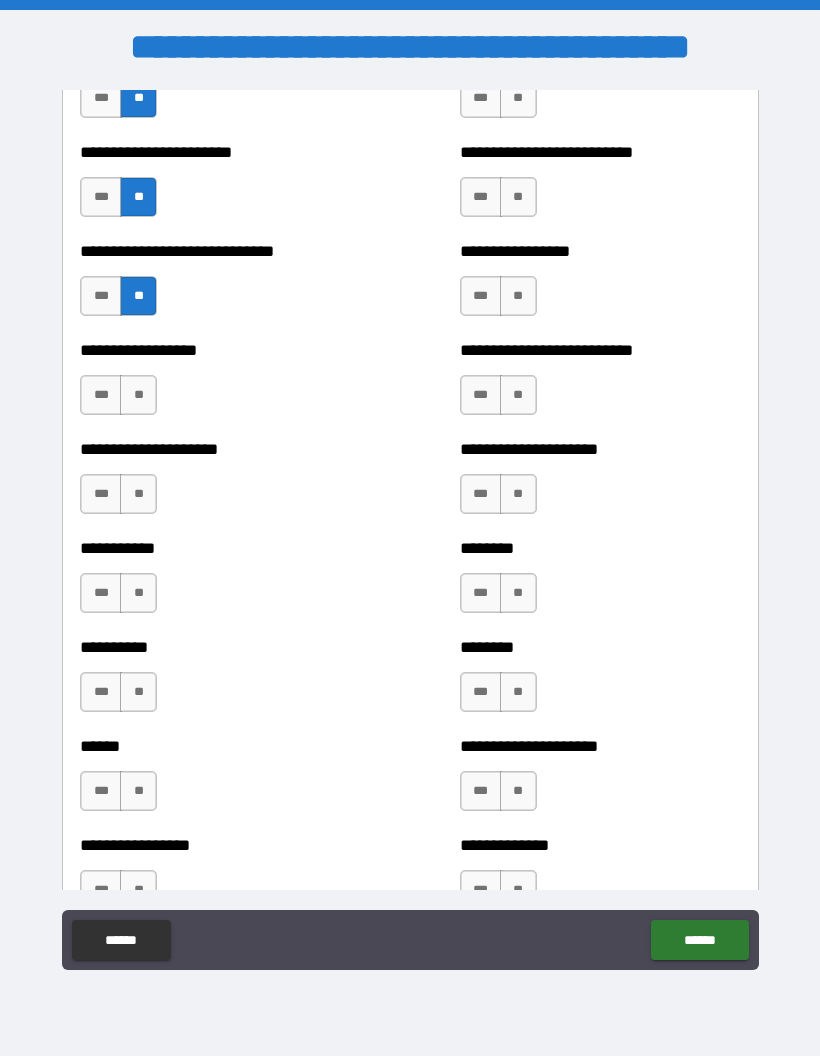 click on "**" at bounding box center (138, 395) 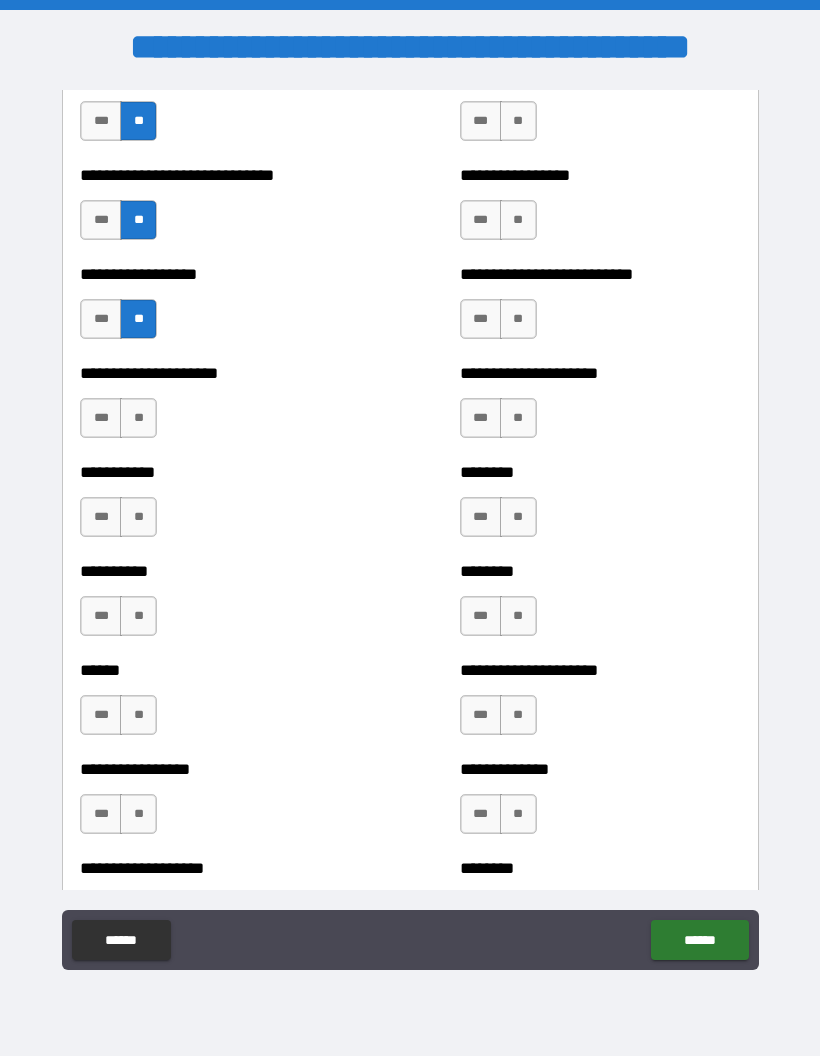 scroll, scrollTop: 3131, scrollLeft: 0, axis: vertical 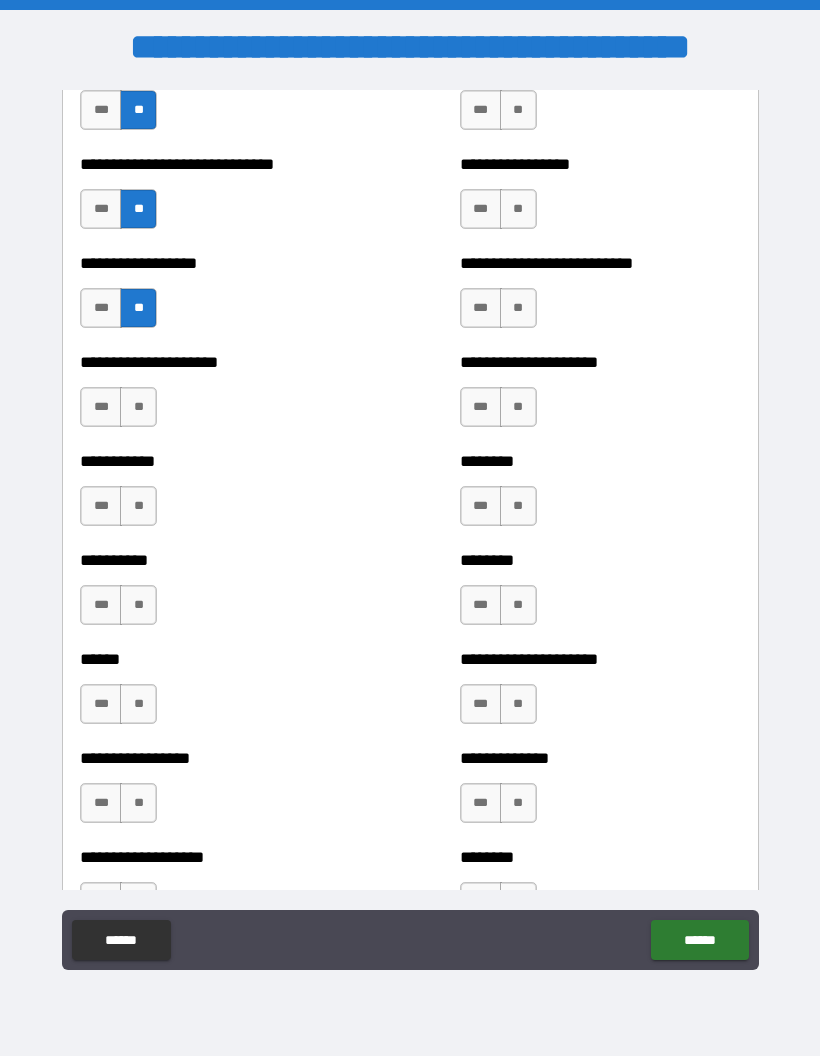 click on "**" at bounding box center [138, 407] 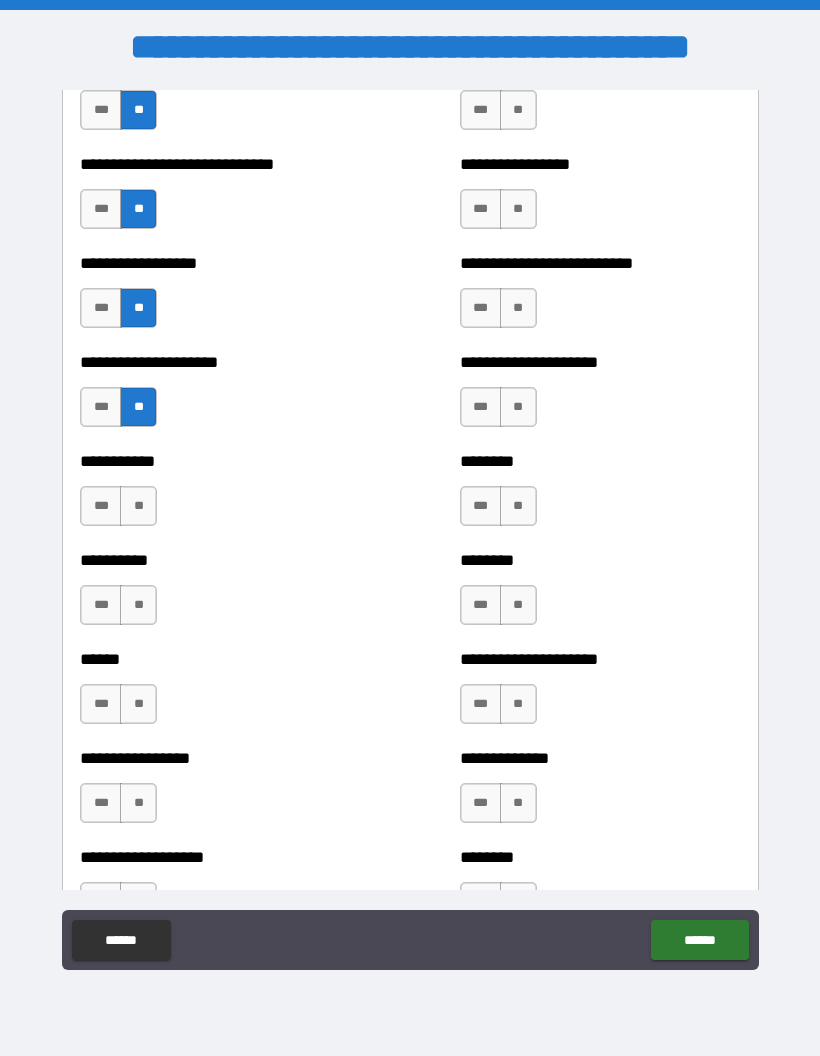 click on "**" at bounding box center (138, 506) 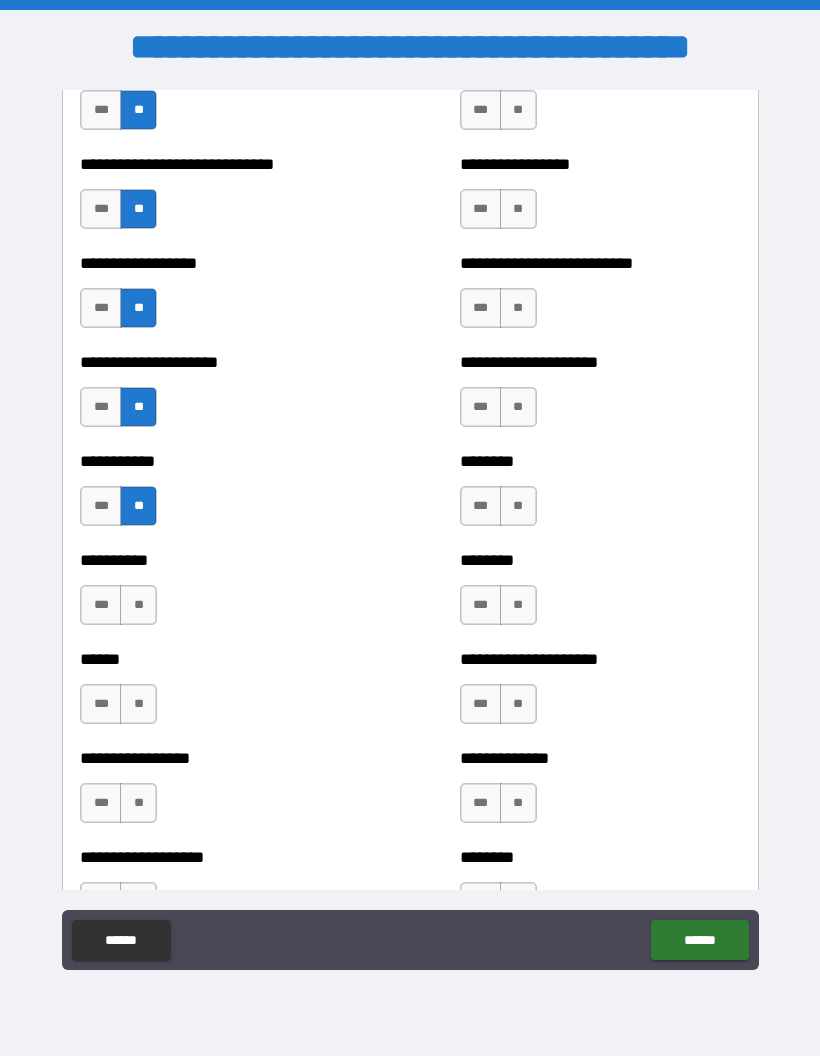 click on "***" at bounding box center (101, 506) 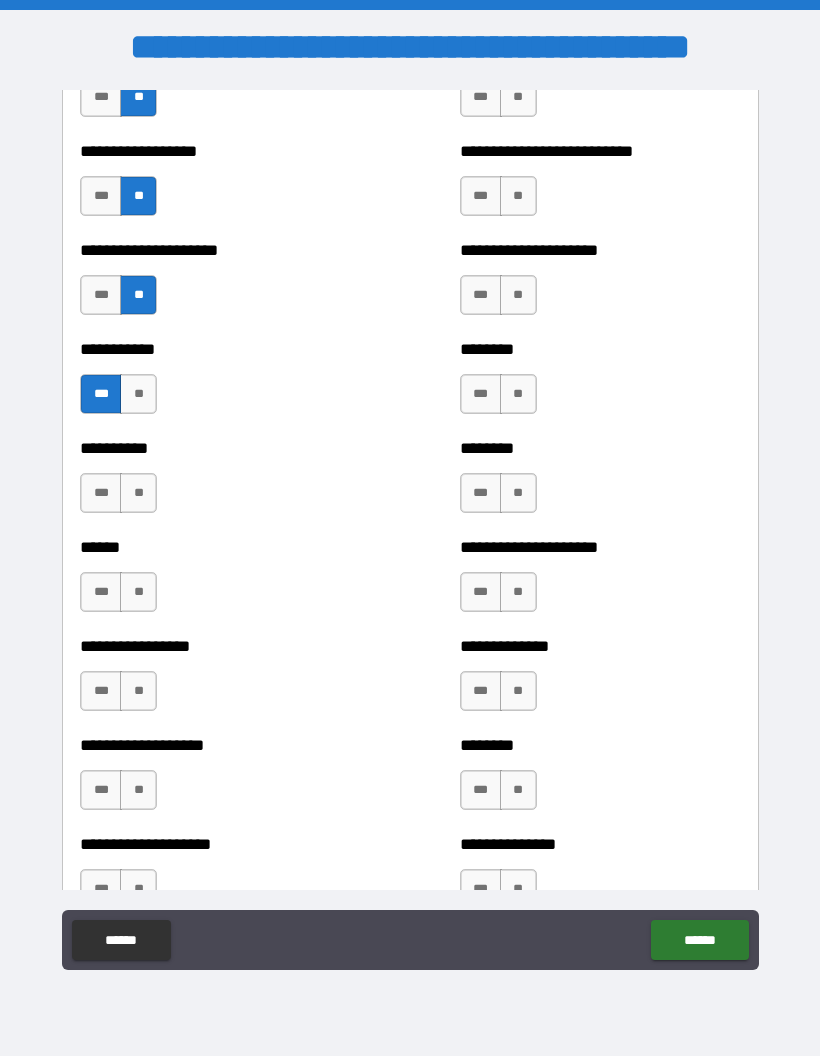 scroll, scrollTop: 3252, scrollLeft: 0, axis: vertical 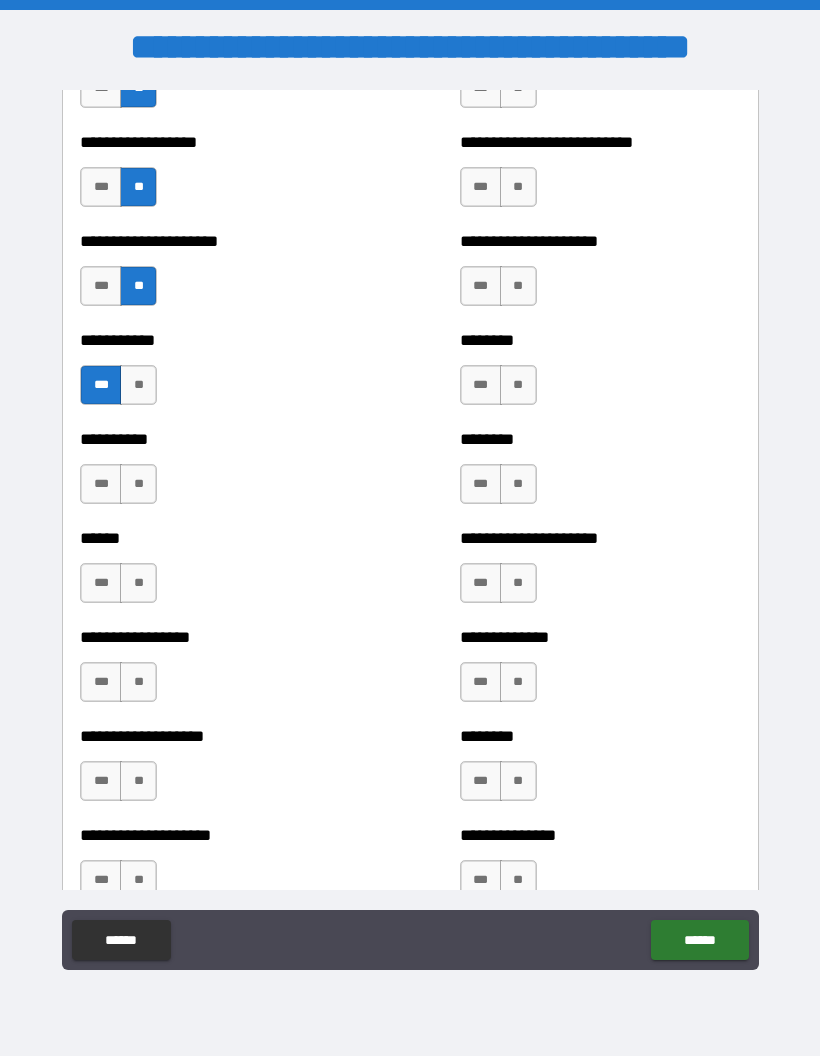 click on "**" at bounding box center (138, 484) 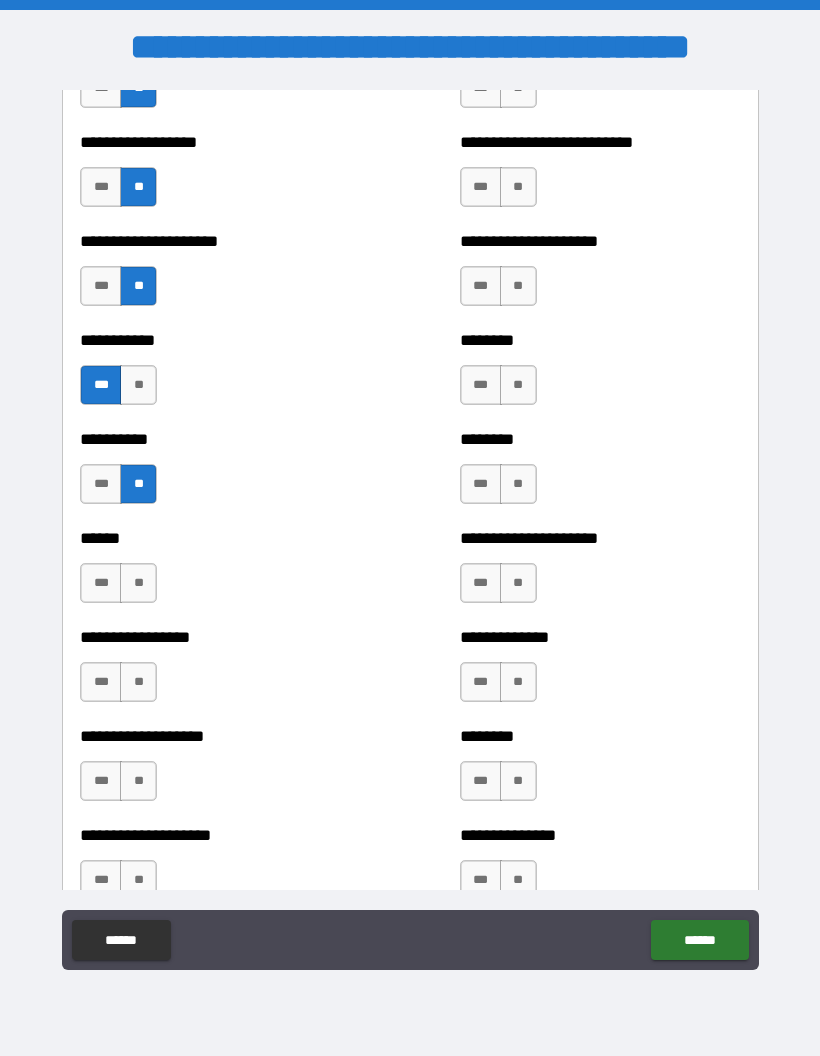 click on "**" at bounding box center [138, 583] 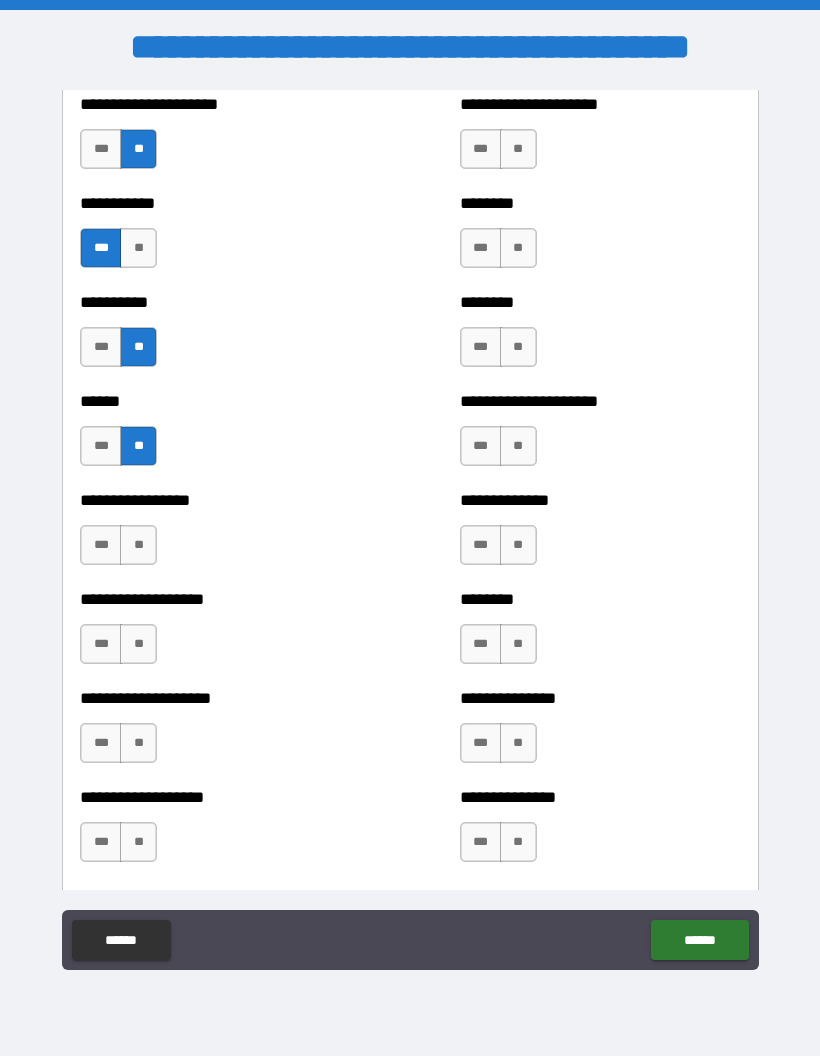 scroll, scrollTop: 3391, scrollLeft: 0, axis: vertical 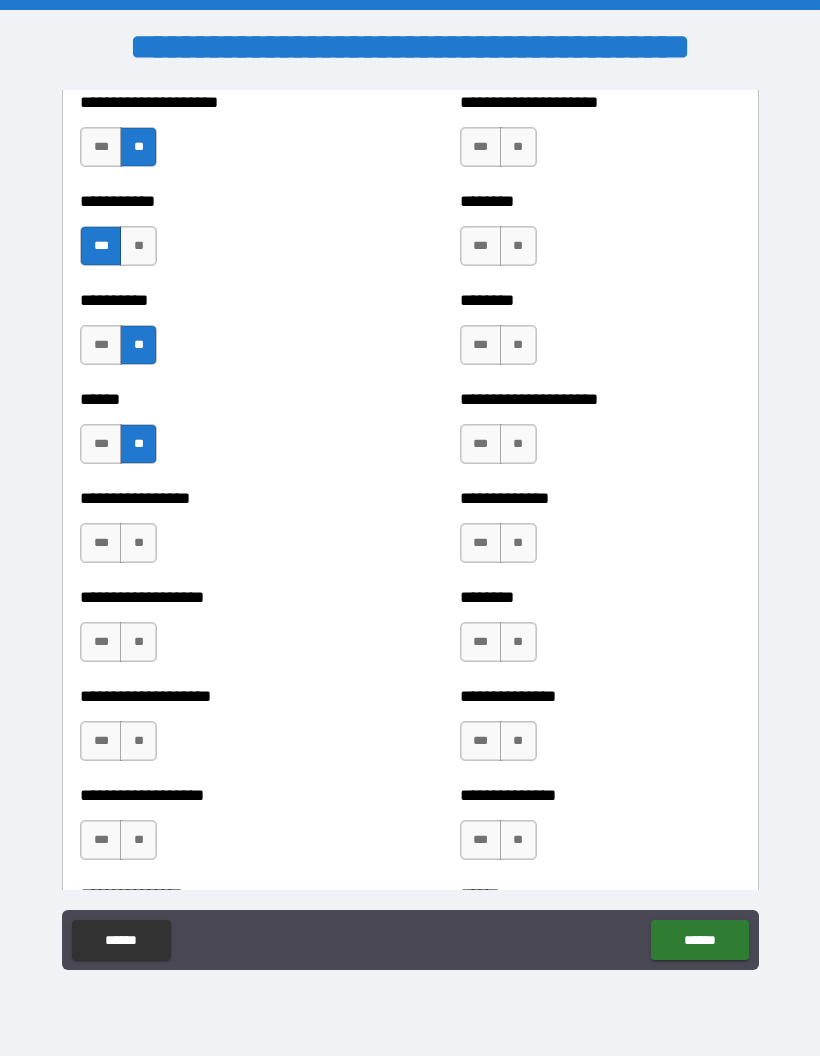 click on "**" at bounding box center (138, 543) 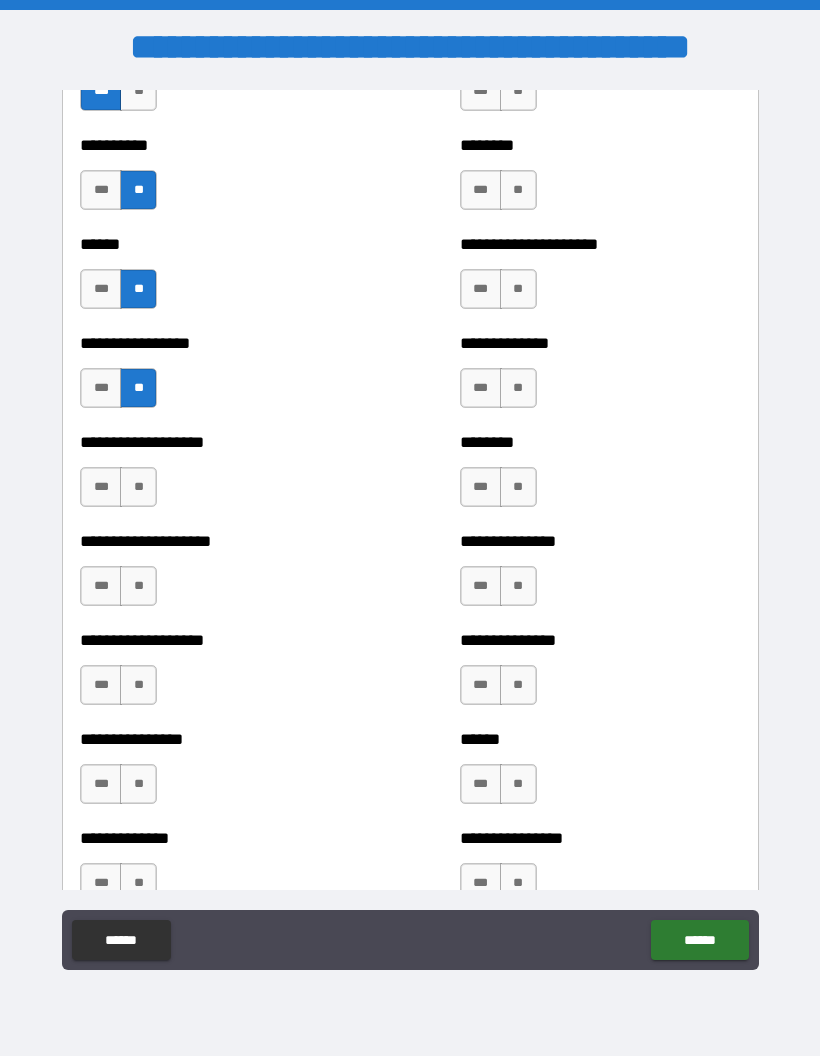 scroll, scrollTop: 3548, scrollLeft: 0, axis: vertical 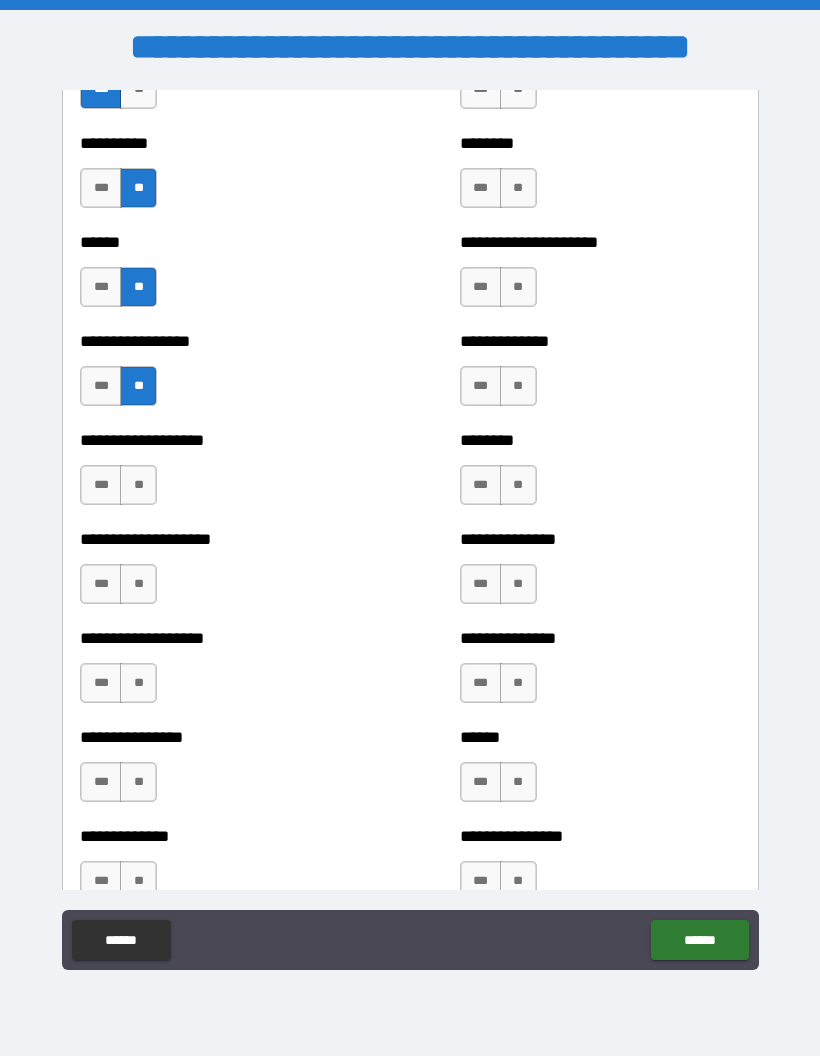 click on "**" at bounding box center [138, 485] 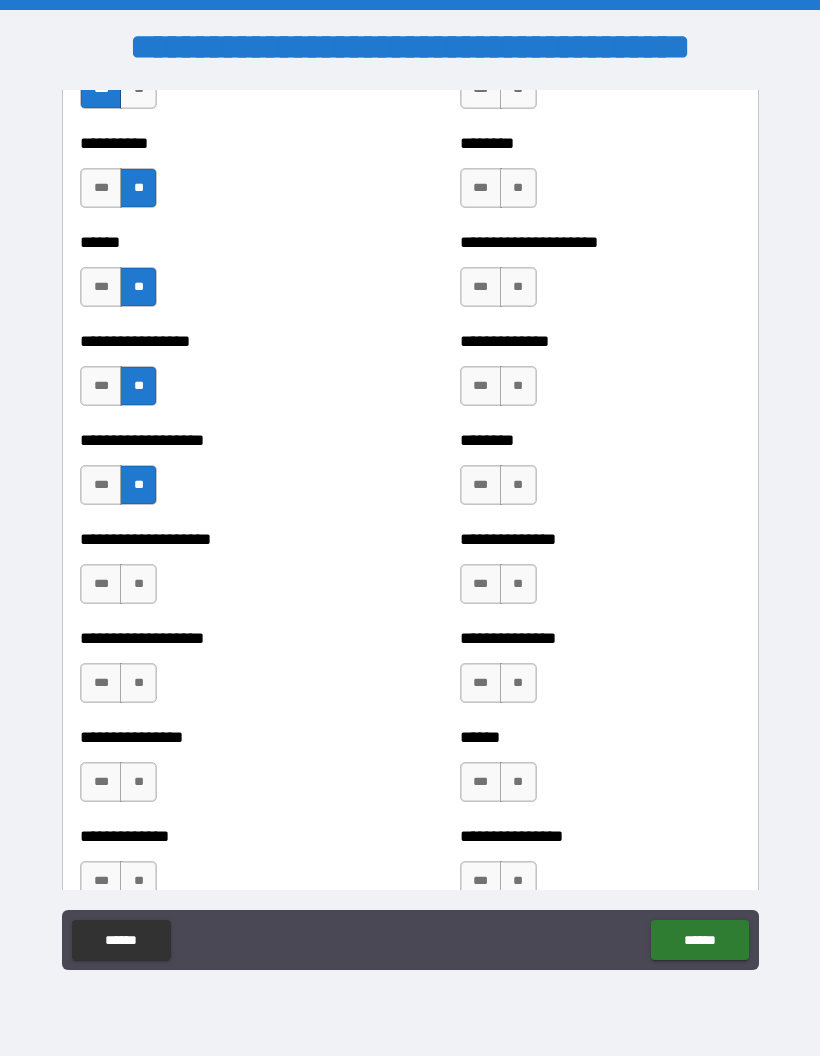 click on "**" at bounding box center [138, 584] 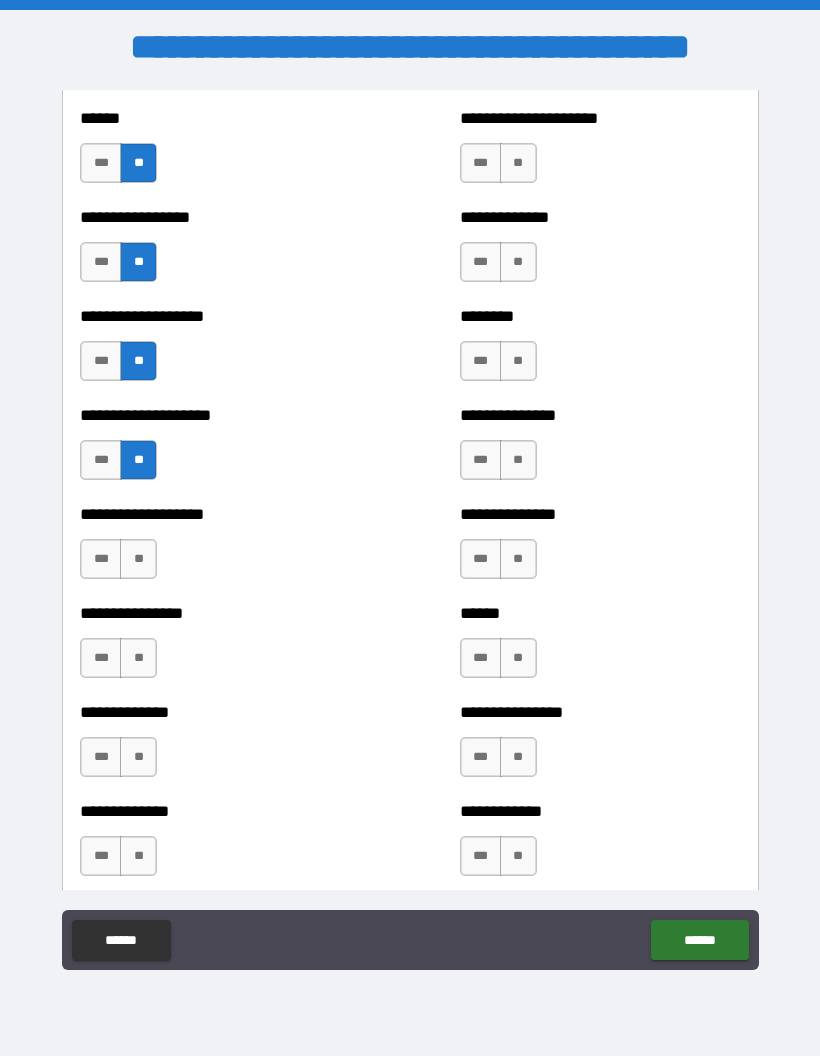 scroll, scrollTop: 3675, scrollLeft: 0, axis: vertical 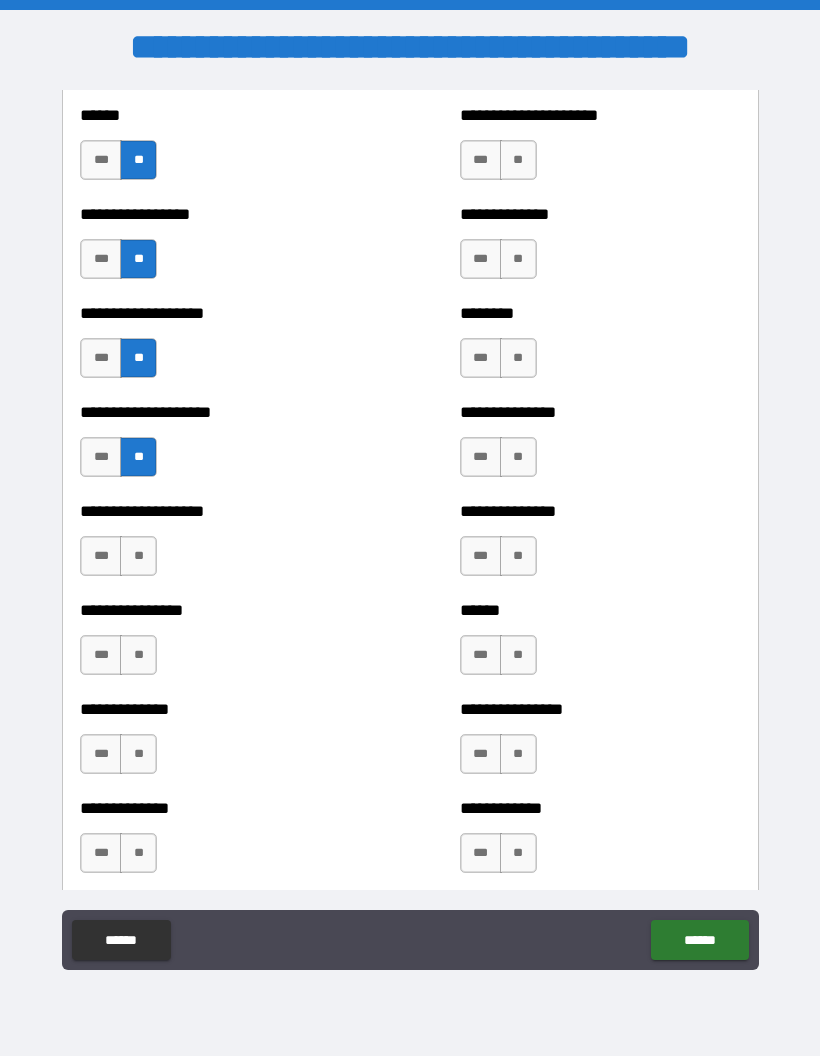 click on "**" at bounding box center [138, 556] 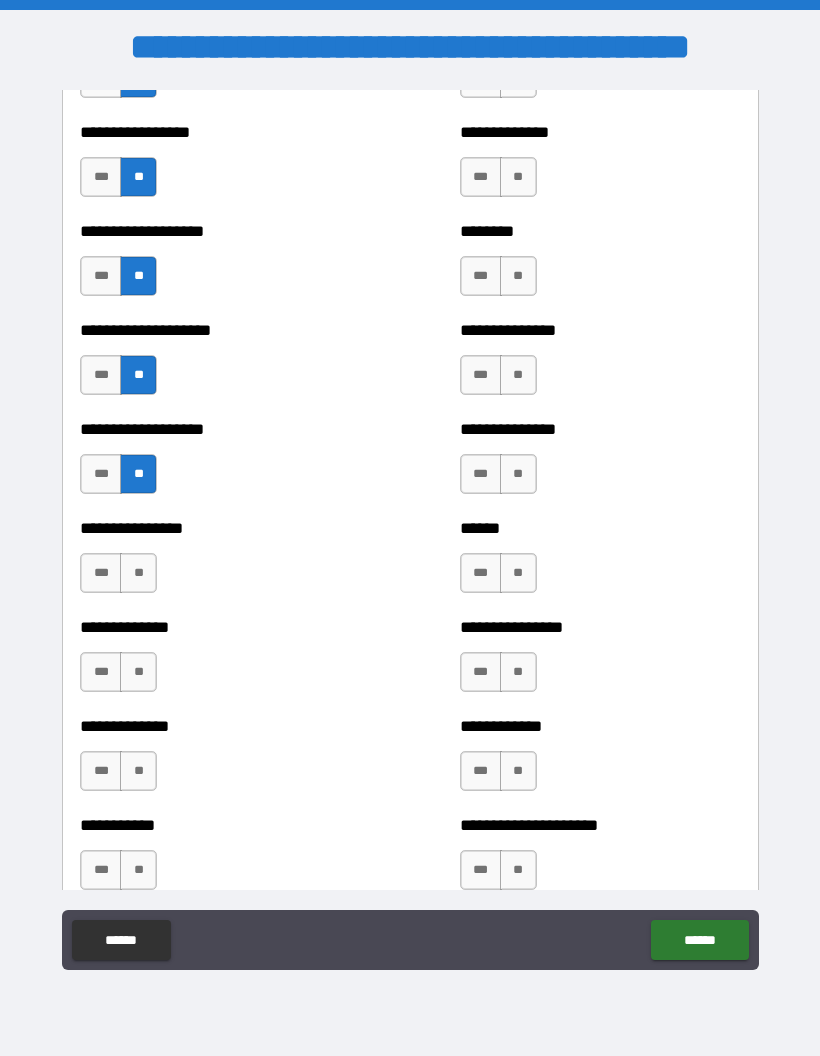 scroll, scrollTop: 3760, scrollLeft: 0, axis: vertical 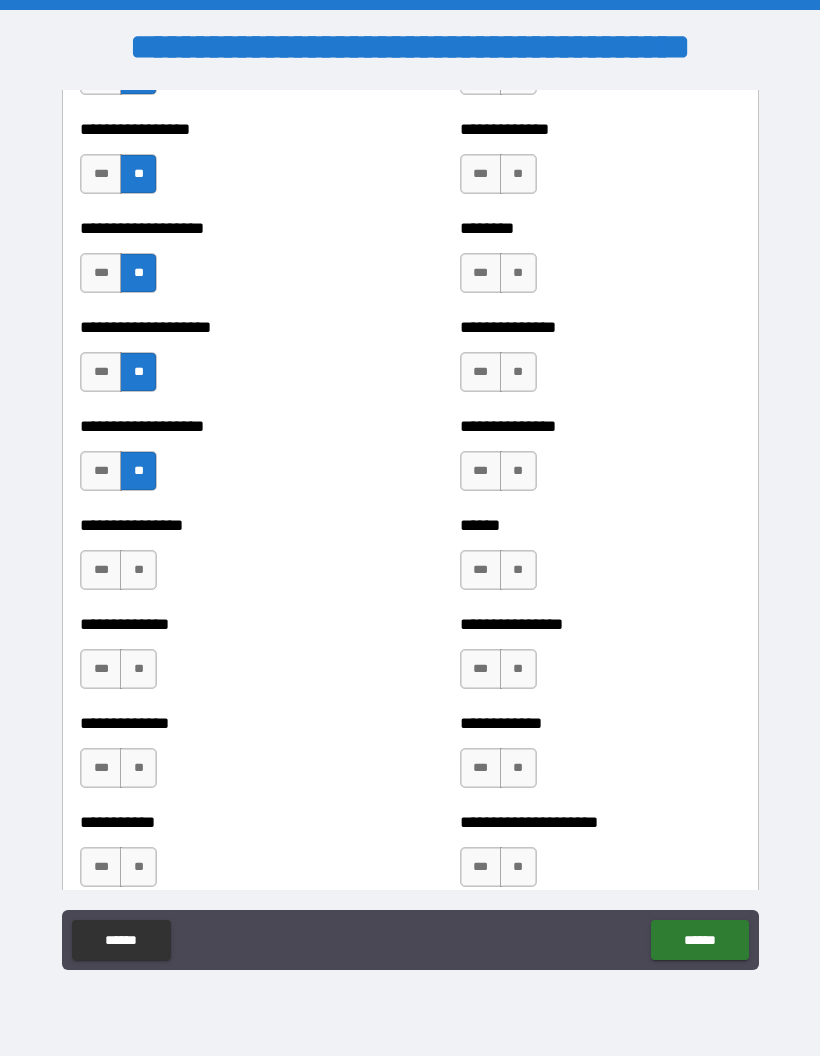click on "**" at bounding box center (138, 570) 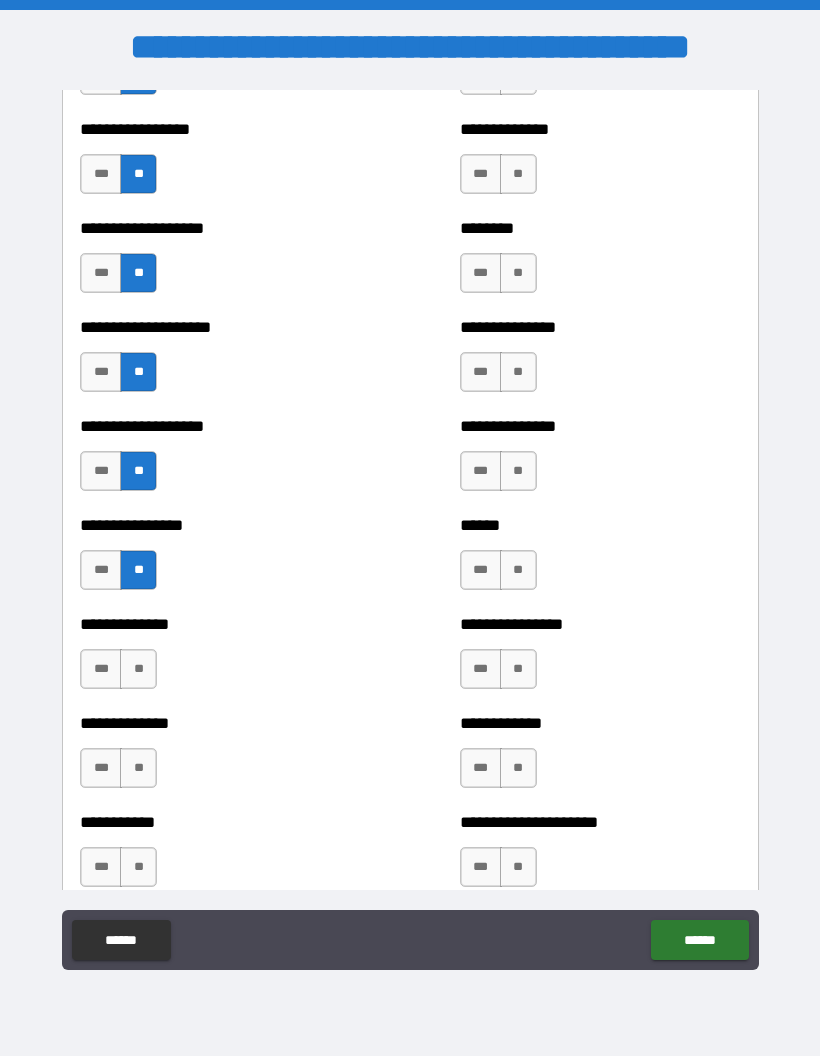 click on "**" at bounding box center (138, 669) 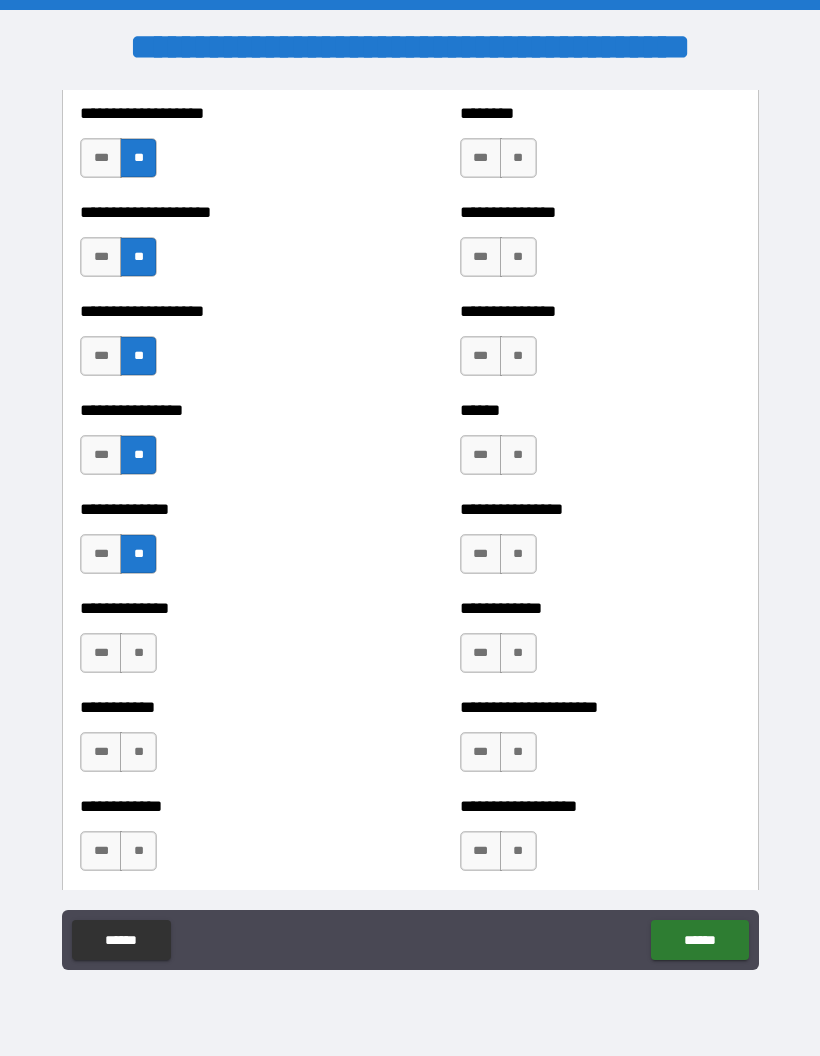 scroll, scrollTop: 3891, scrollLeft: 0, axis: vertical 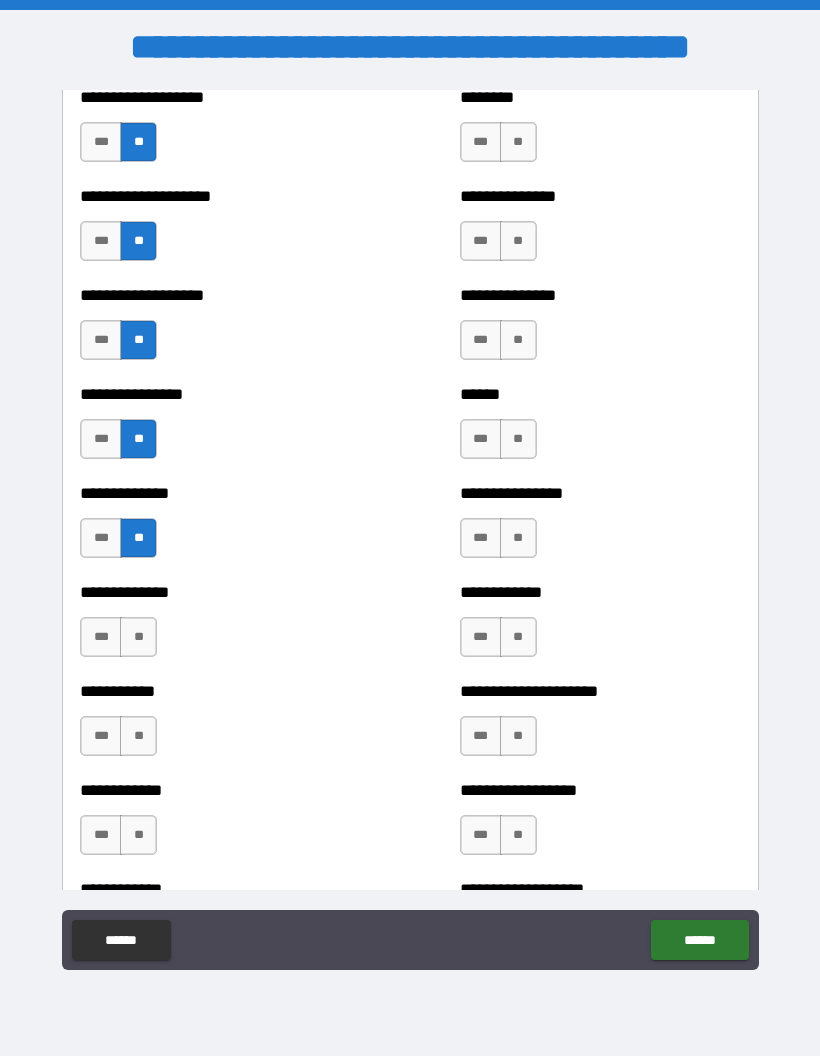 click on "**" at bounding box center [138, 637] 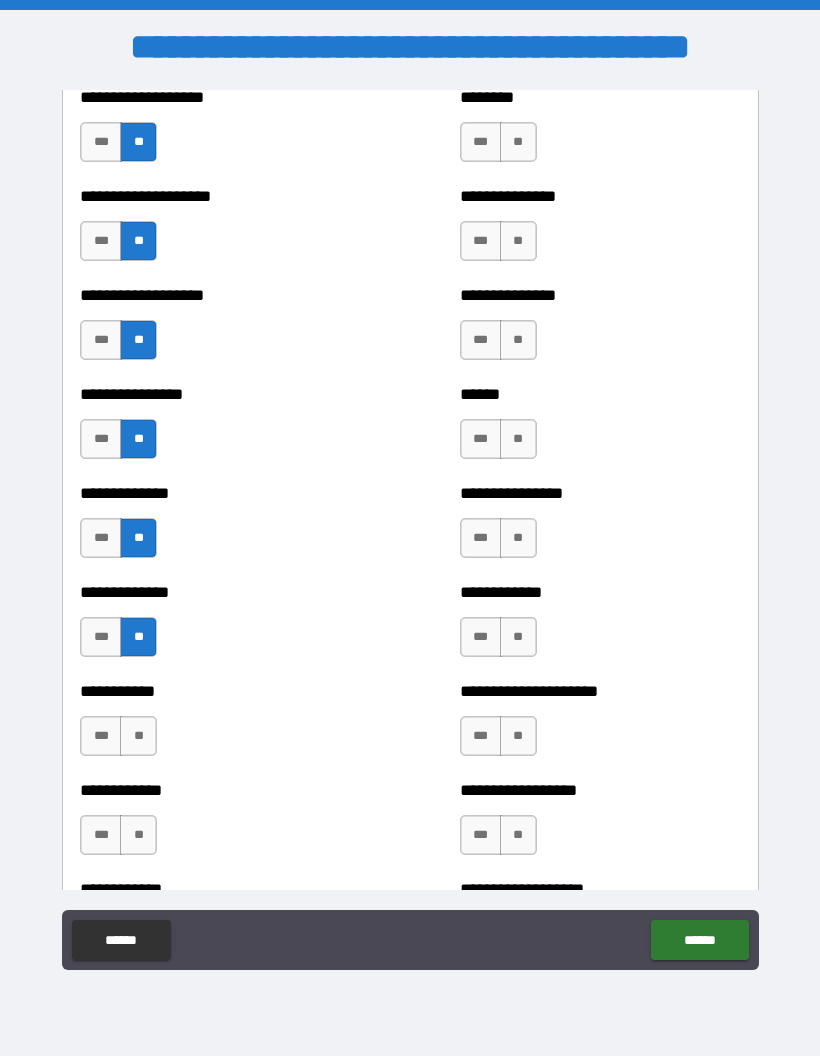click on "**" at bounding box center [138, 736] 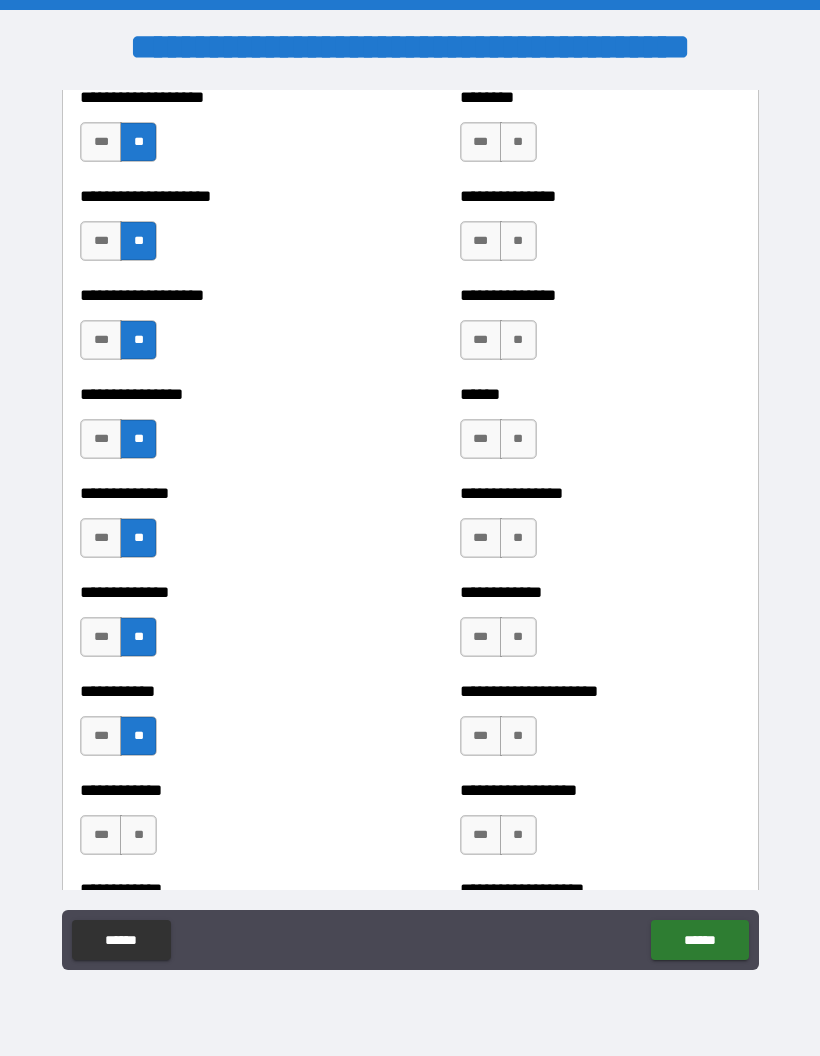 click on "**" at bounding box center (138, 835) 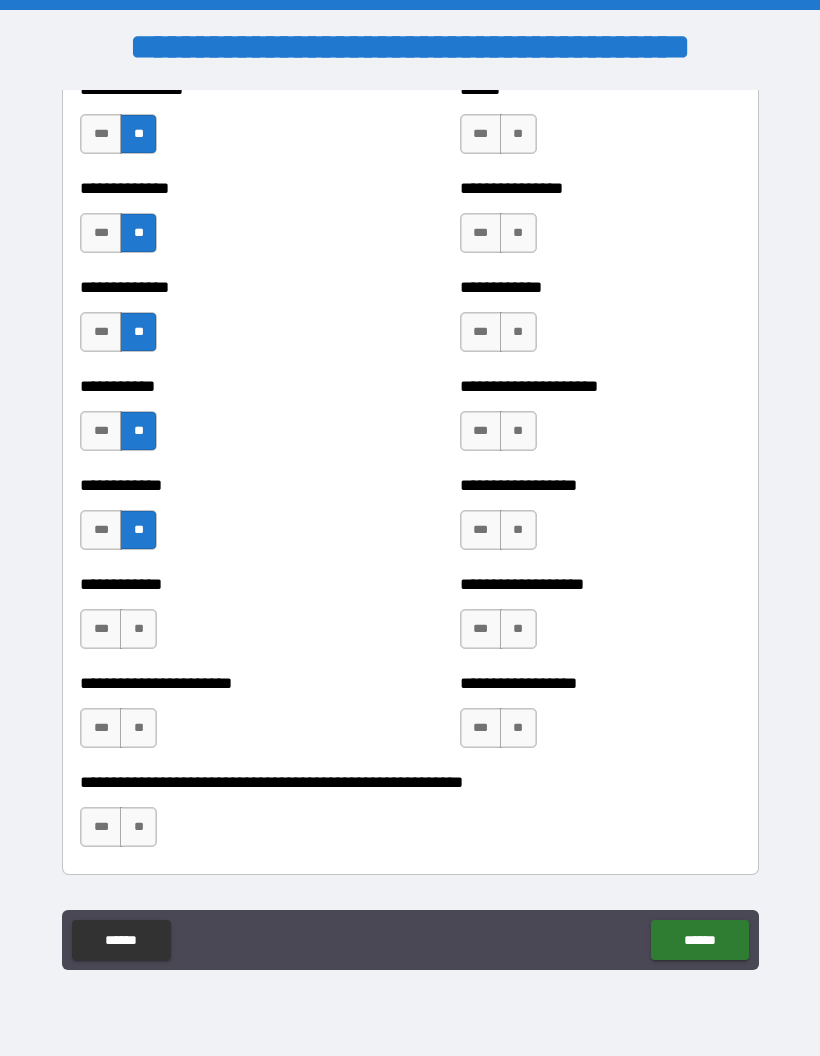 scroll, scrollTop: 4197, scrollLeft: 0, axis: vertical 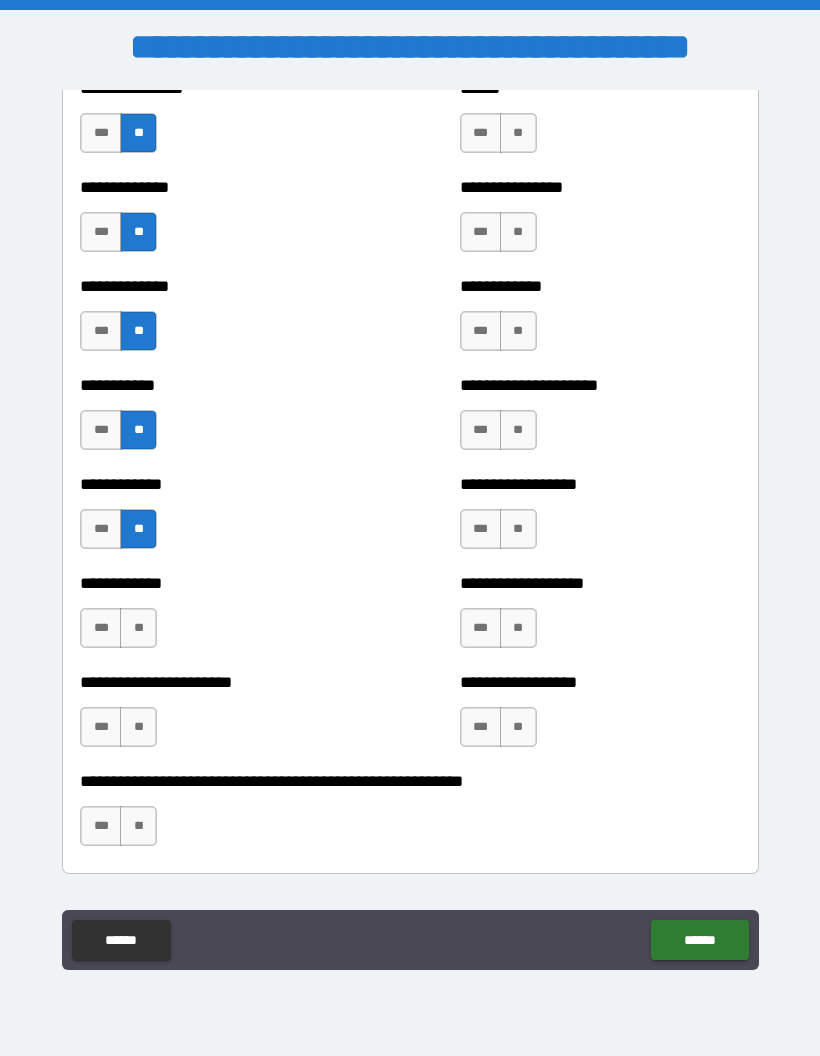 click on "**" at bounding box center [138, 628] 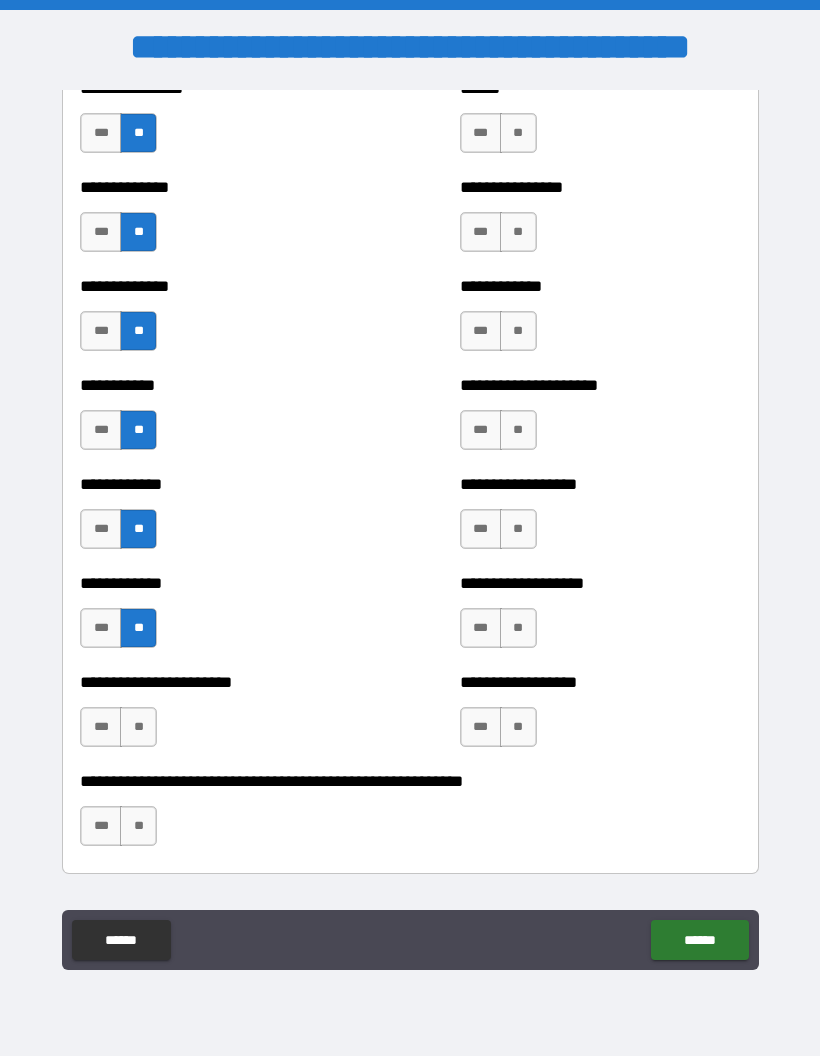 click on "**" at bounding box center [138, 727] 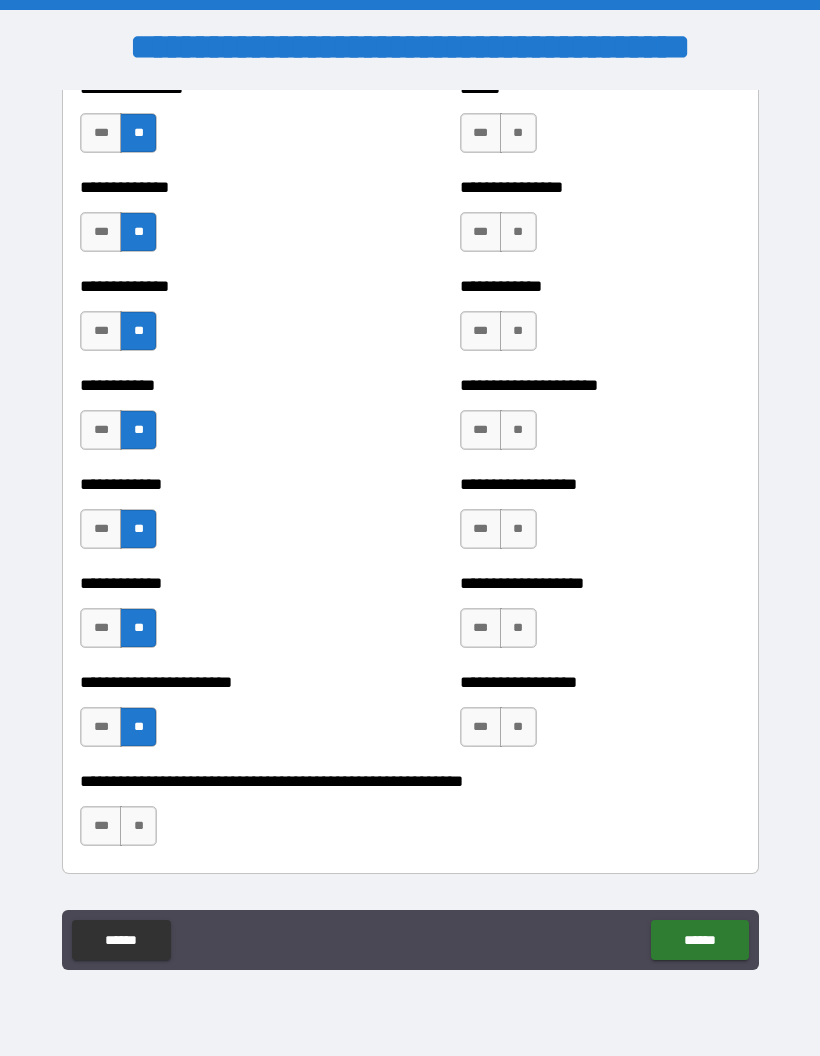 click on "***" at bounding box center [481, 727] 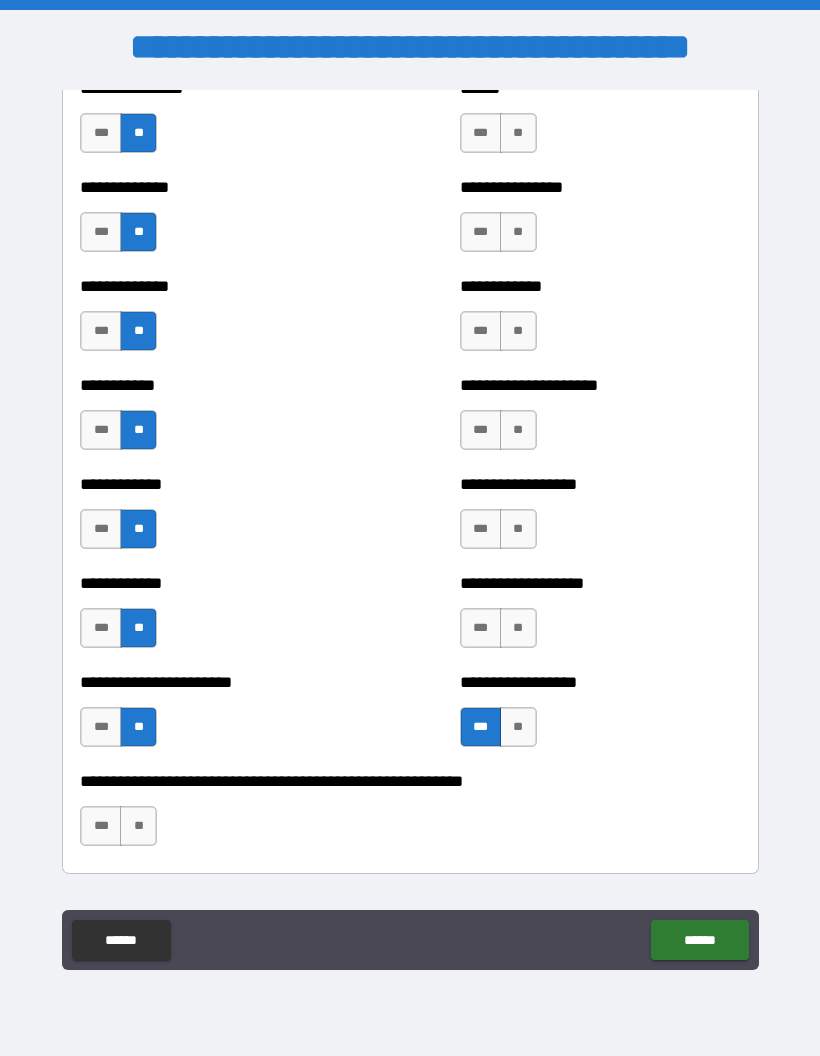 click on "**" at bounding box center [518, 628] 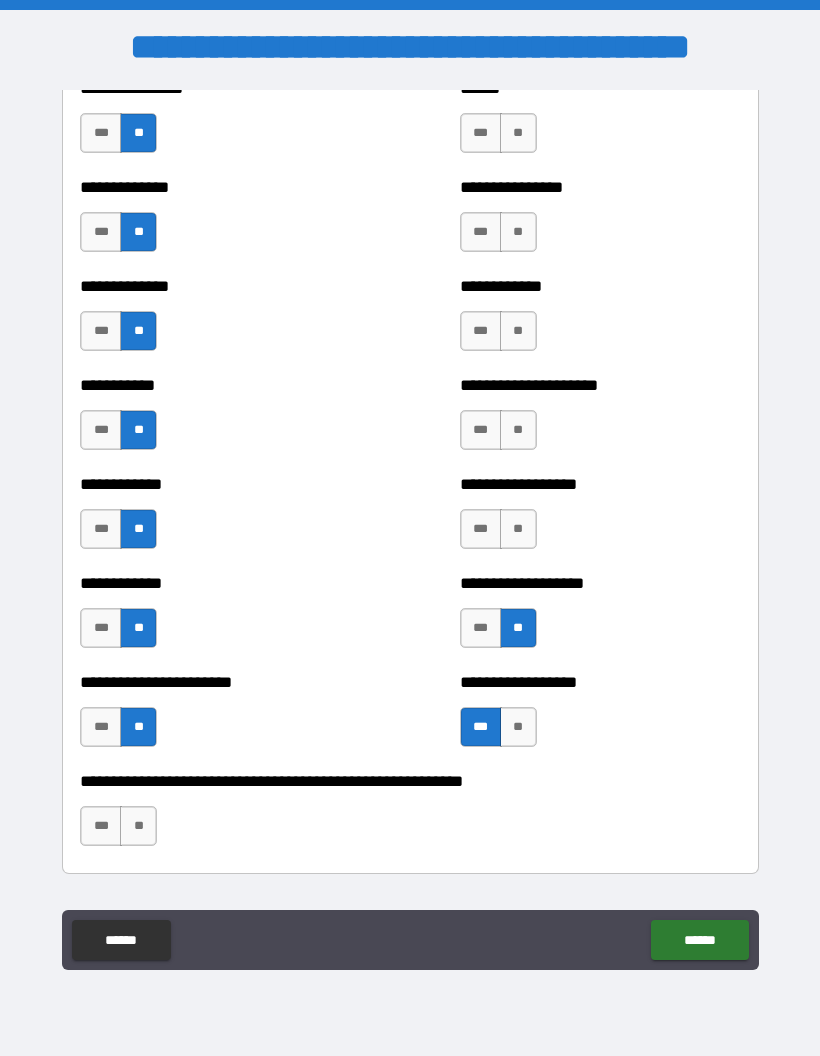 click on "**" at bounding box center [518, 529] 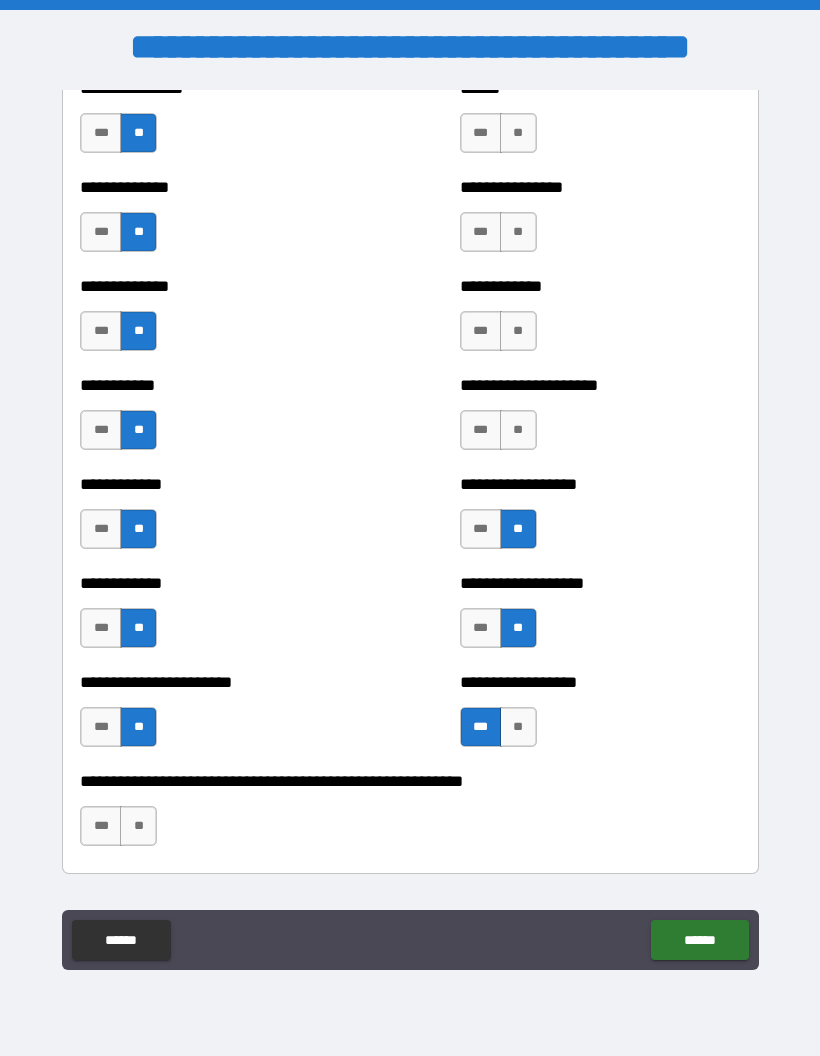 click on "**" at bounding box center (518, 430) 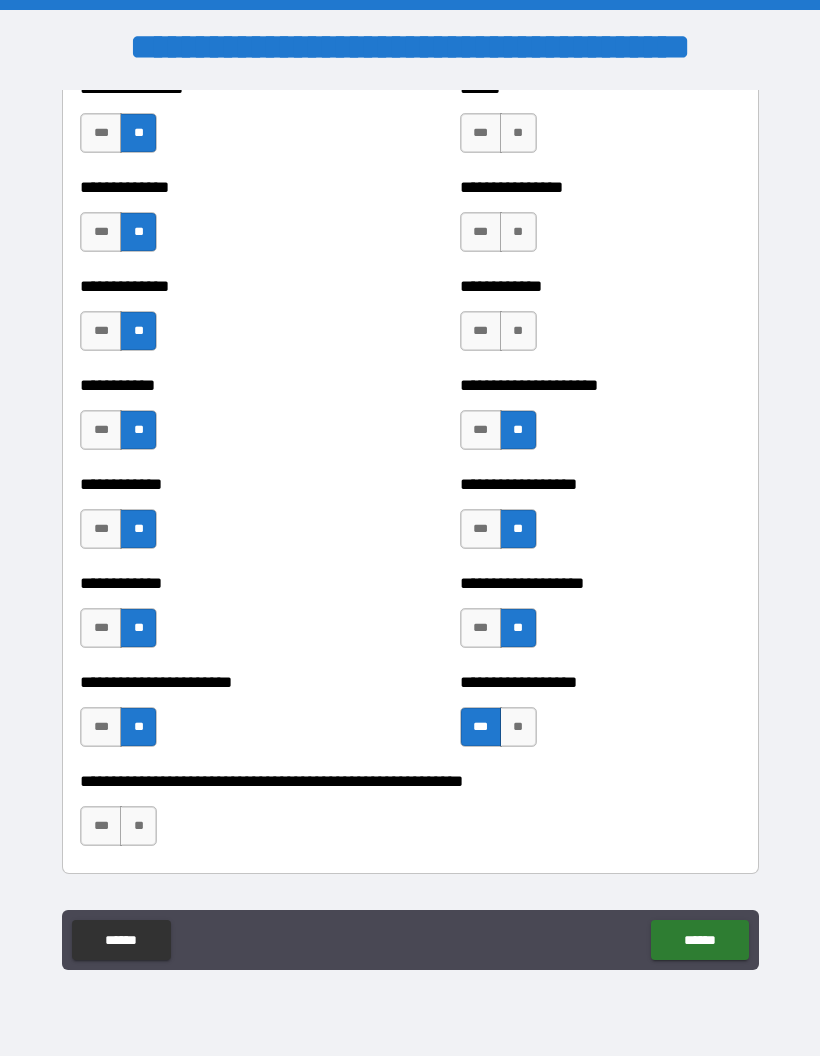 click on "**" at bounding box center [518, 331] 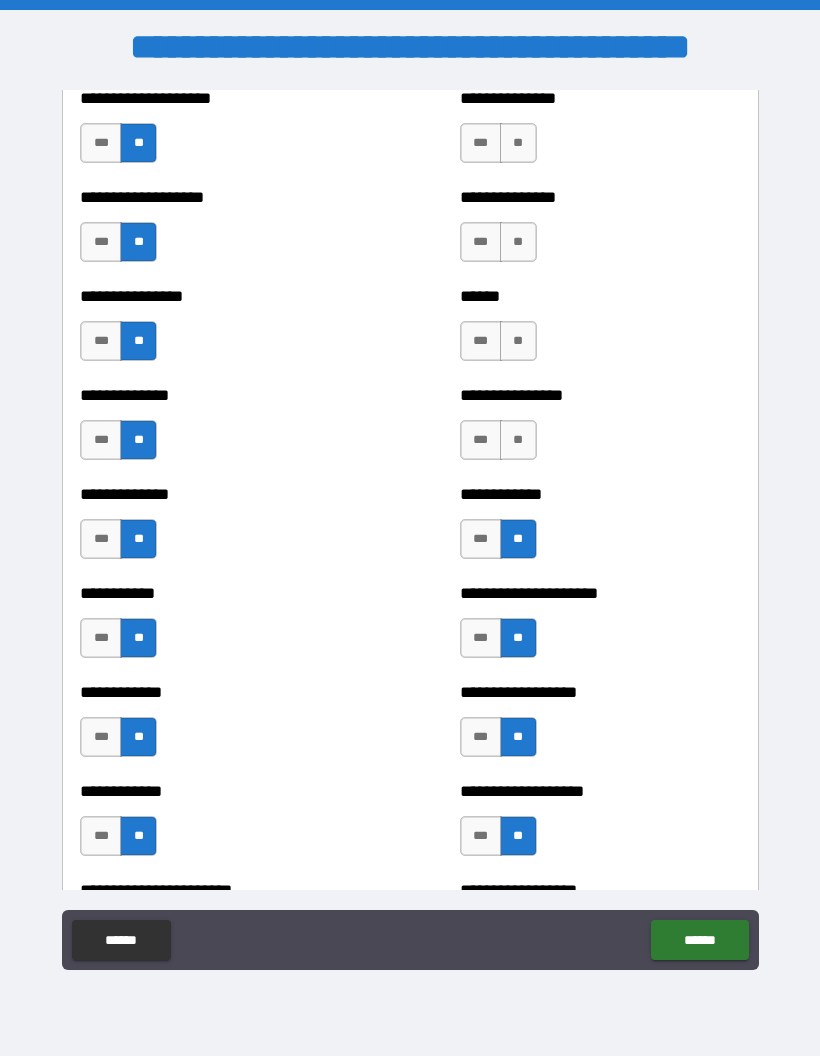 scroll, scrollTop: 3943, scrollLeft: 0, axis: vertical 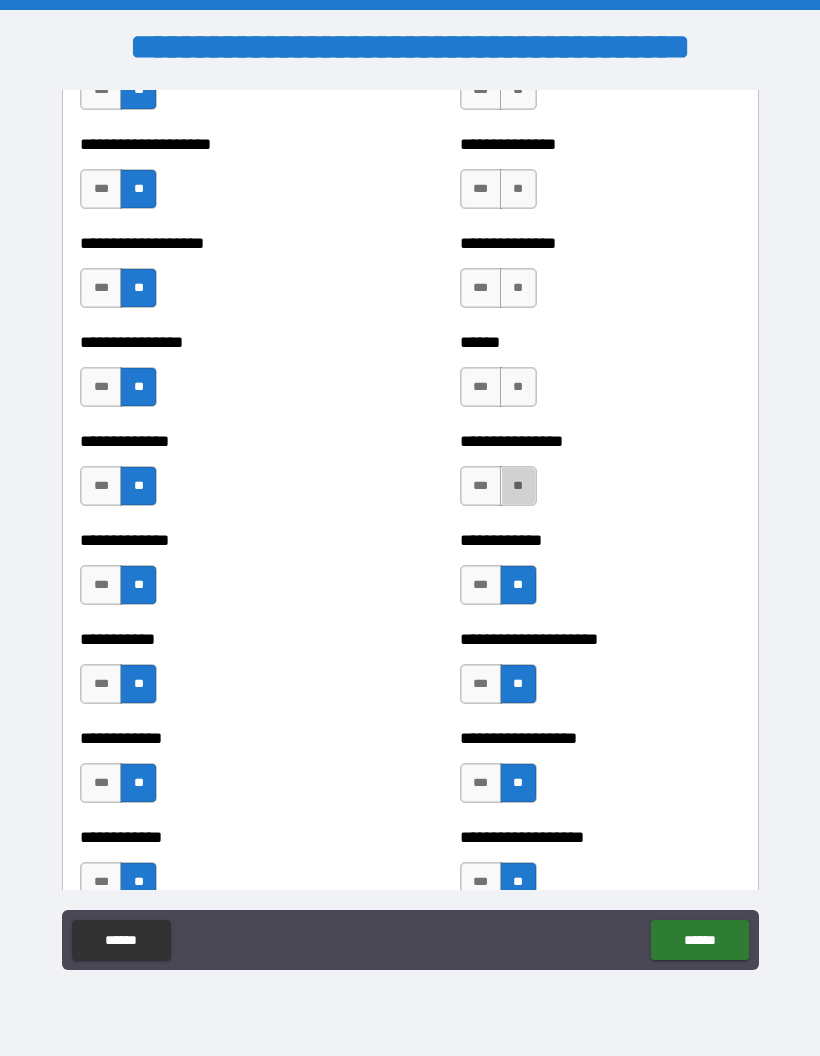 click on "**" at bounding box center [518, 486] 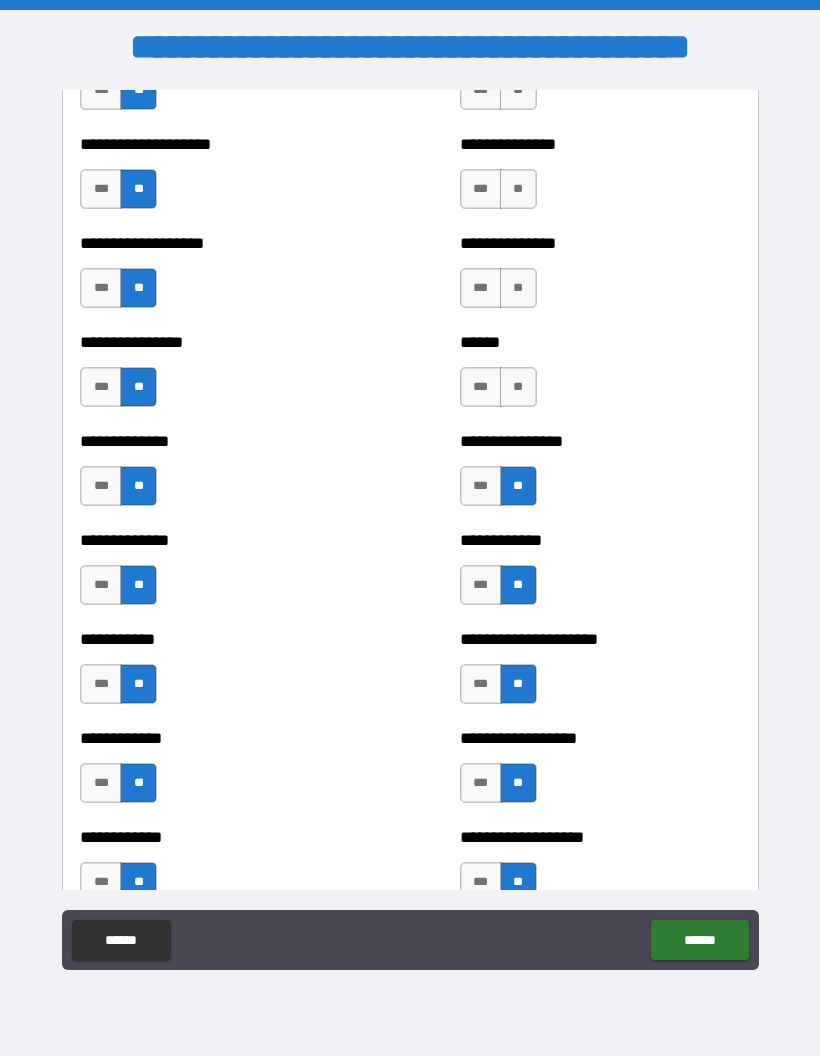click on "**" at bounding box center [518, 387] 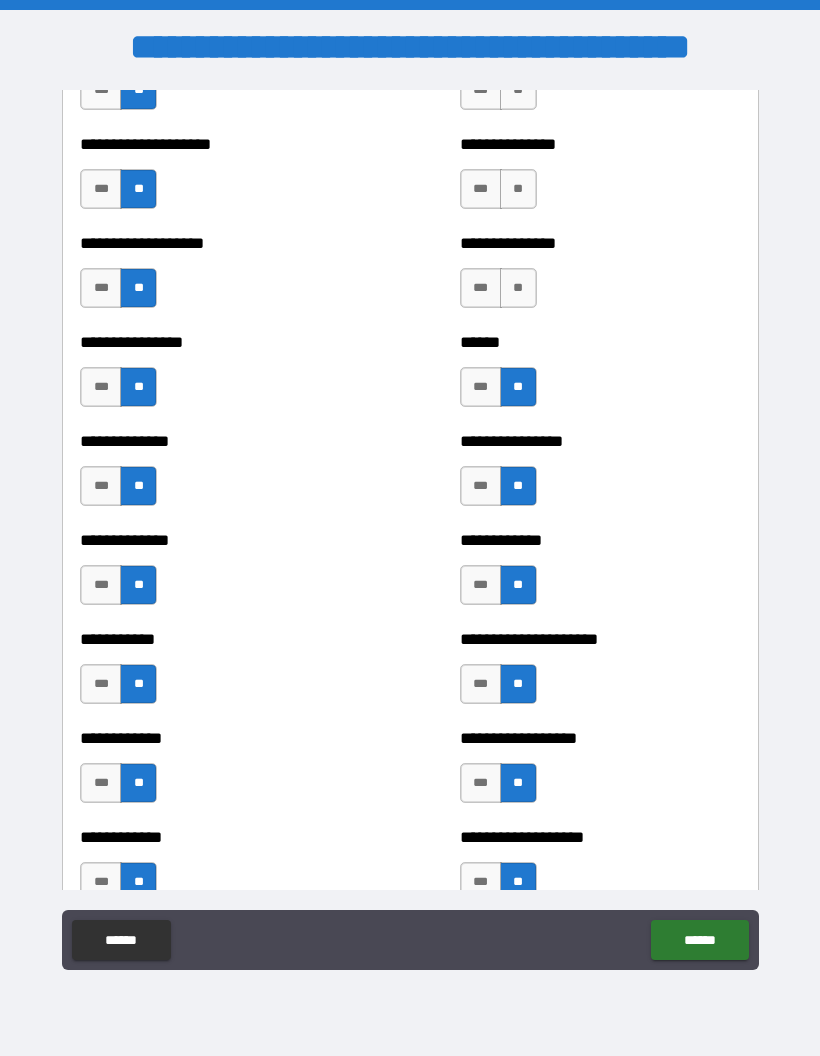 click on "**" at bounding box center [518, 288] 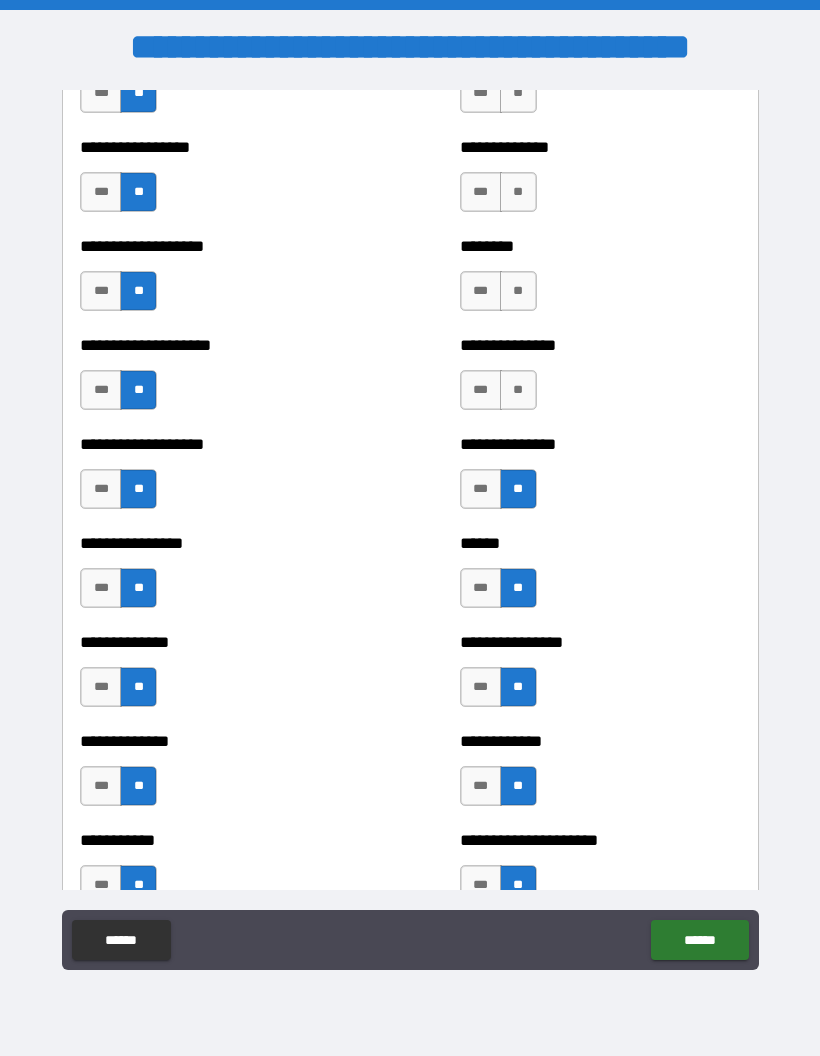 scroll, scrollTop: 3673, scrollLeft: 0, axis: vertical 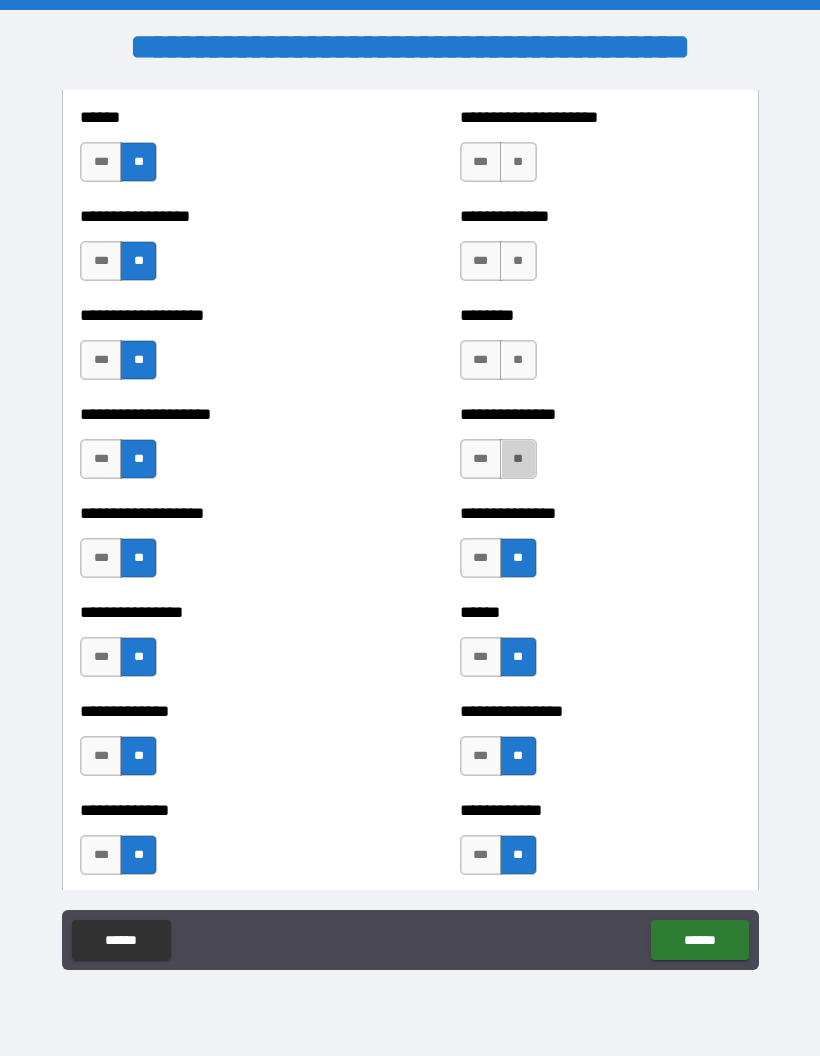 click on "**" at bounding box center [518, 459] 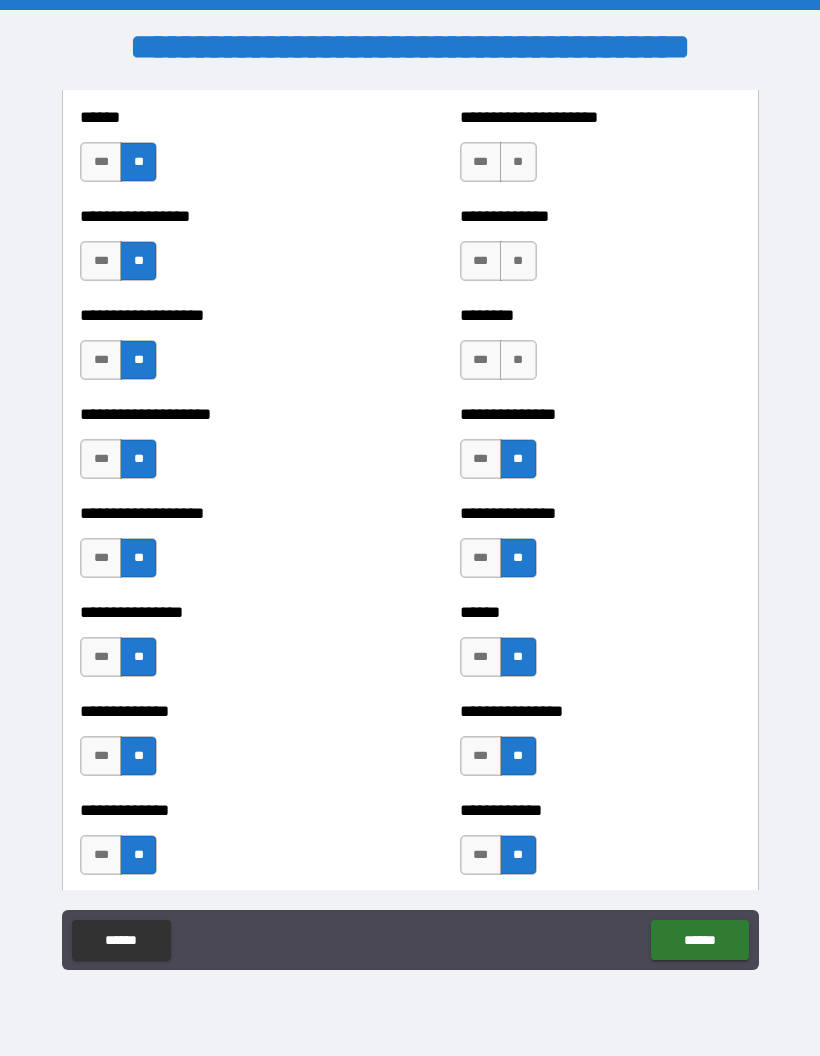 click on "**" at bounding box center (518, 360) 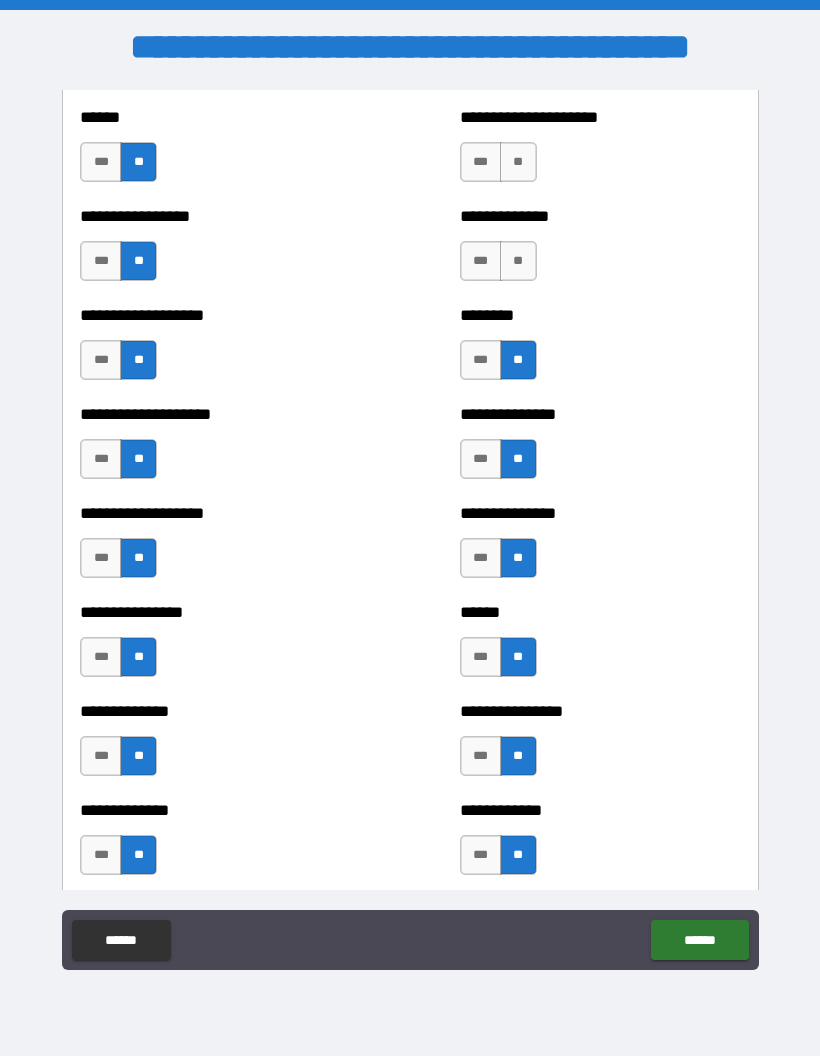 click on "**" at bounding box center (518, 261) 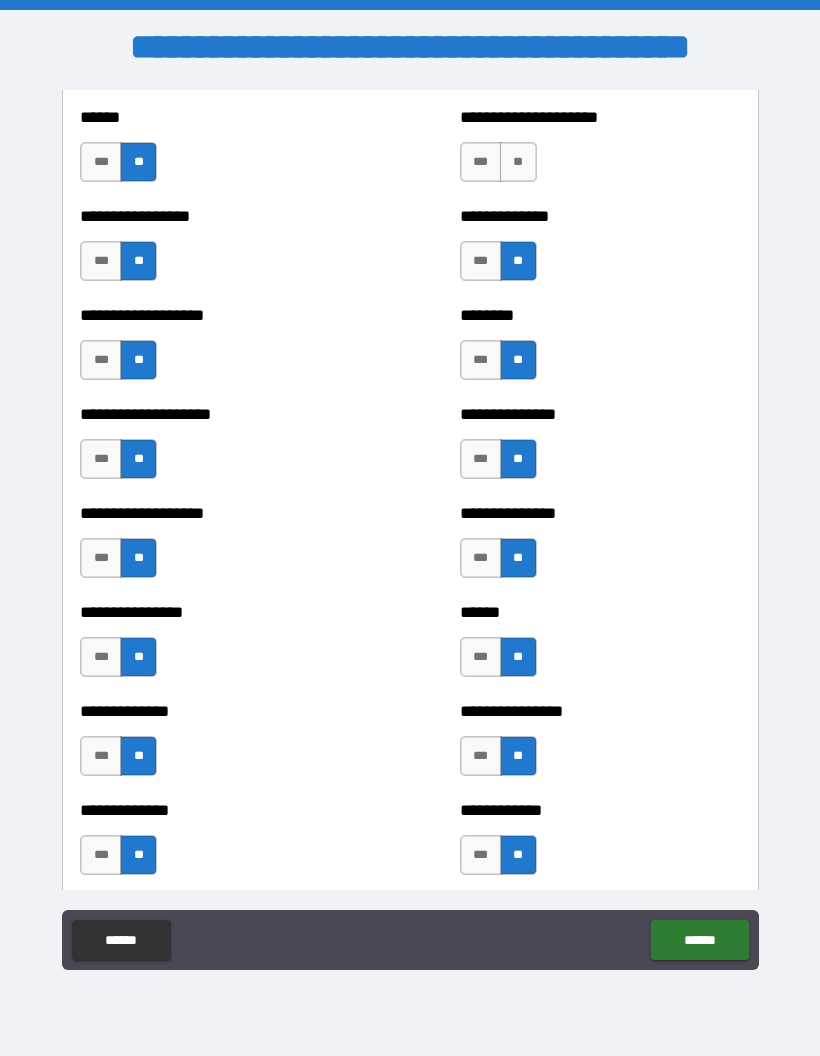 click on "***" at bounding box center (481, 261) 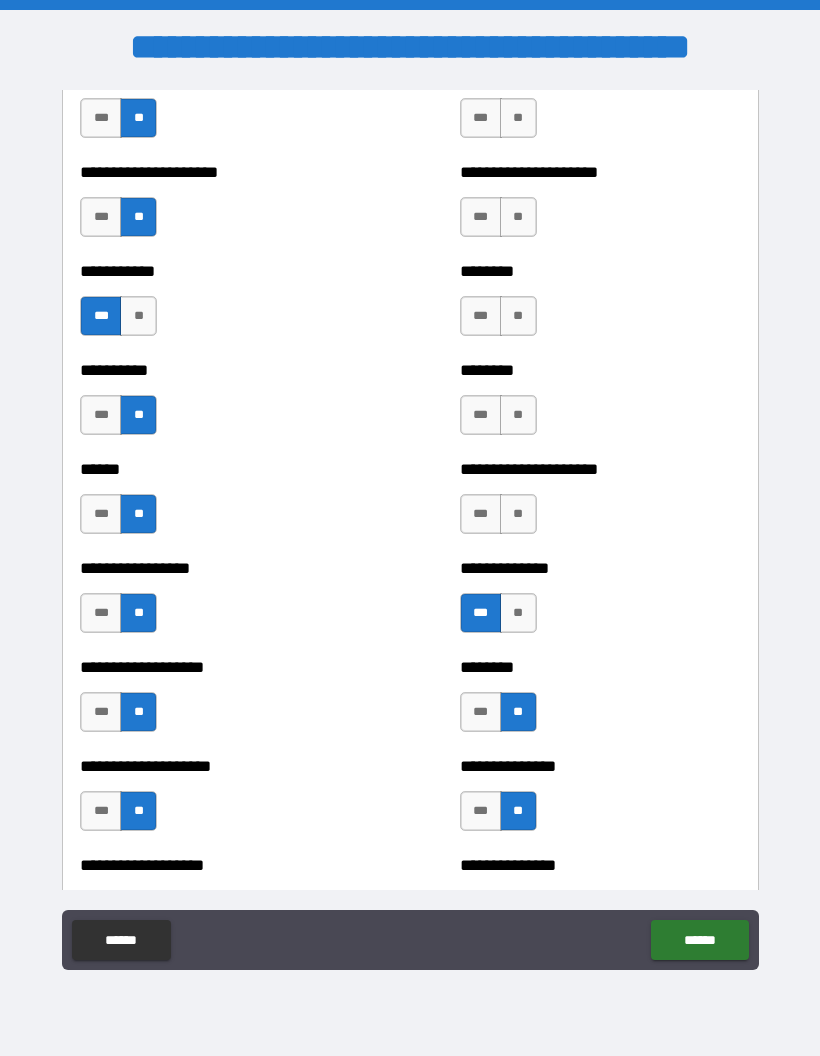 scroll, scrollTop: 3320, scrollLeft: 0, axis: vertical 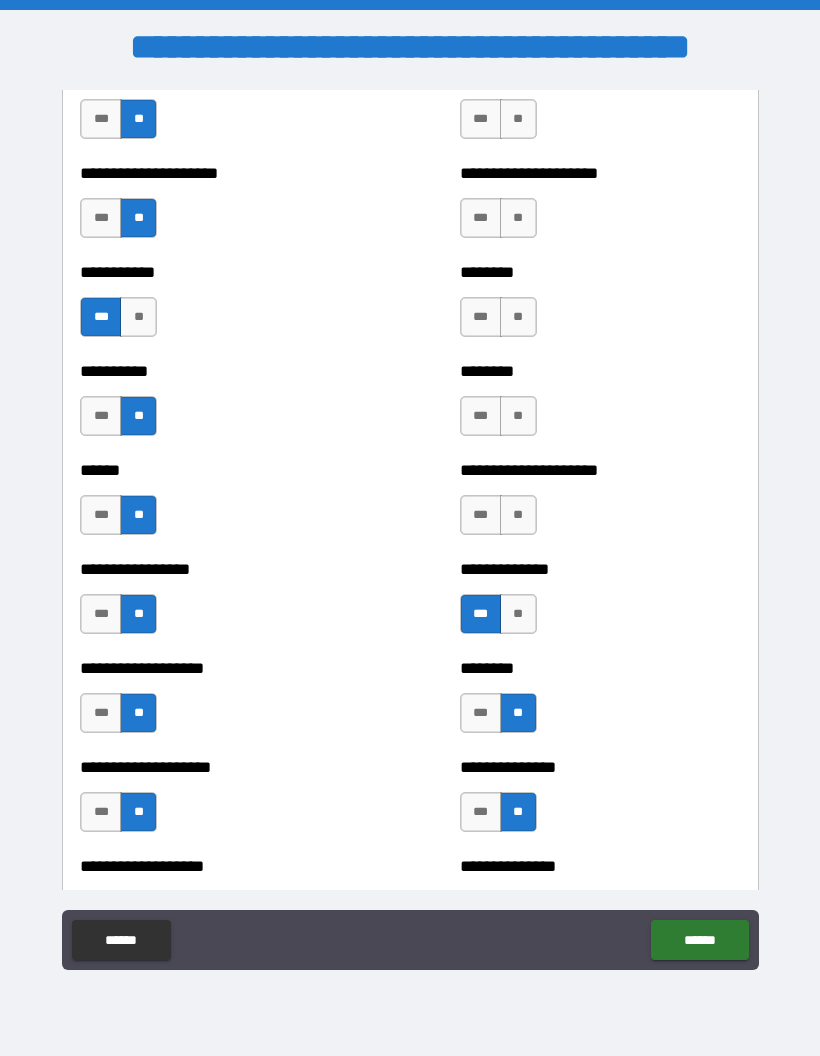 click on "**" at bounding box center [518, 614] 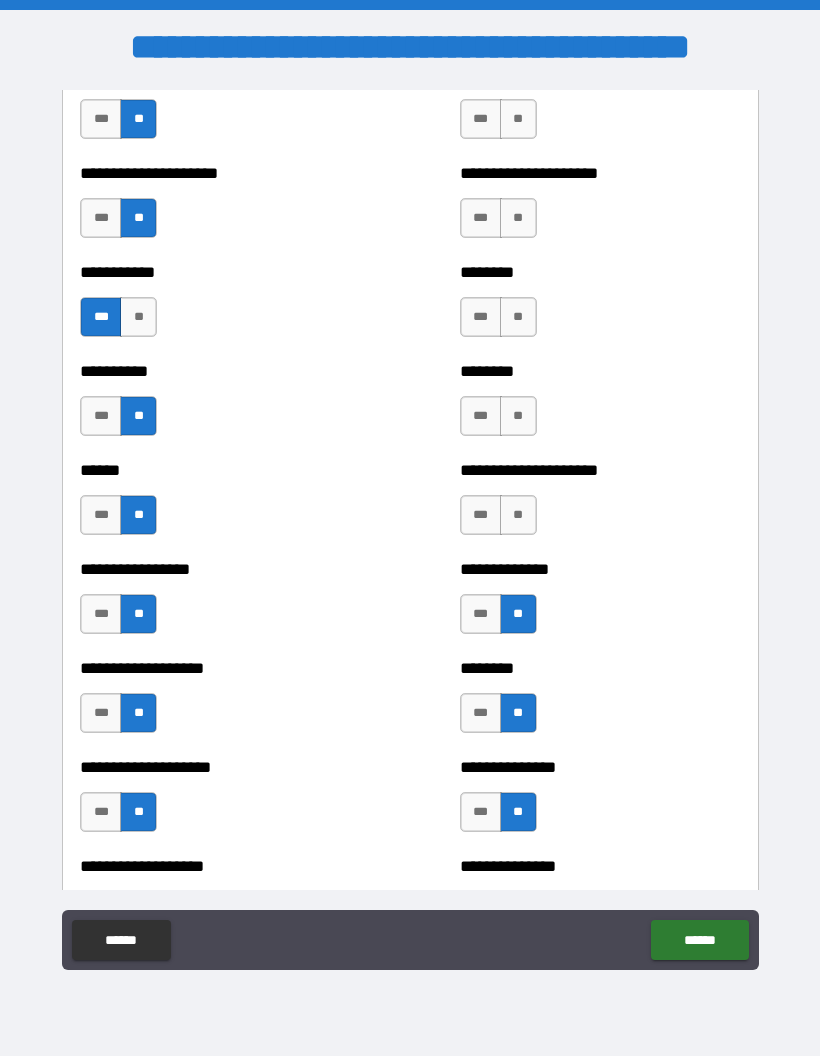 click on "**" at bounding box center [518, 515] 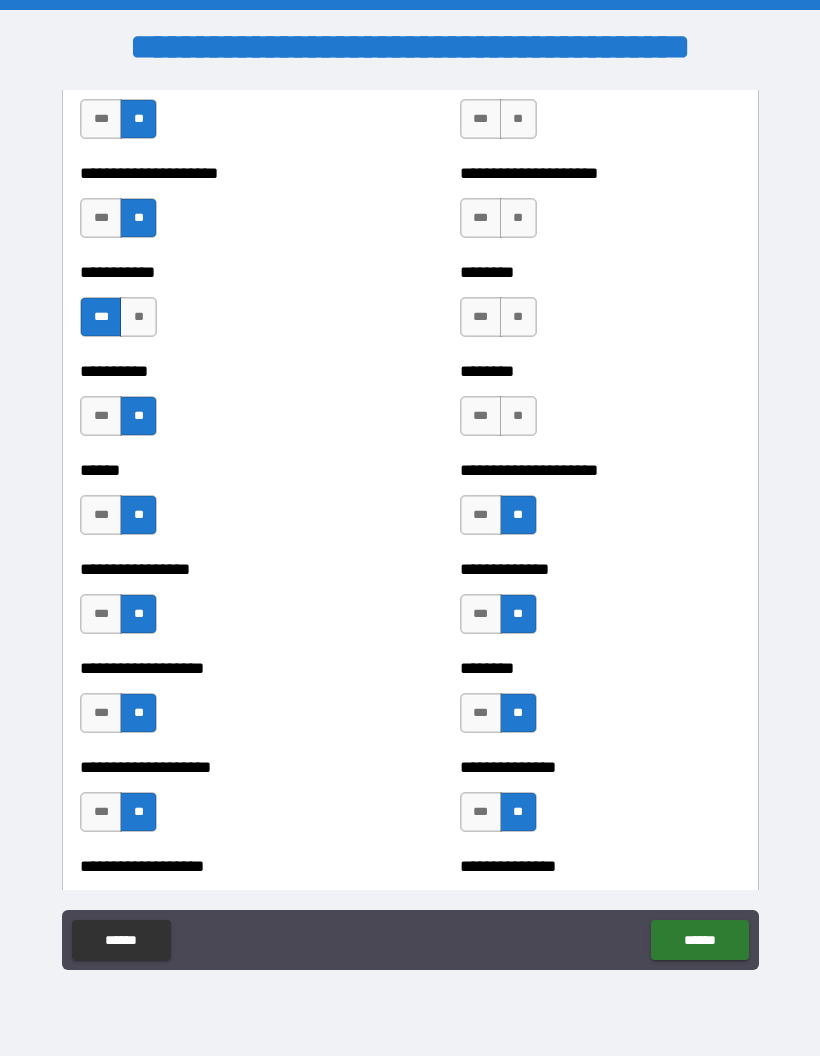 click on "**" at bounding box center (518, 416) 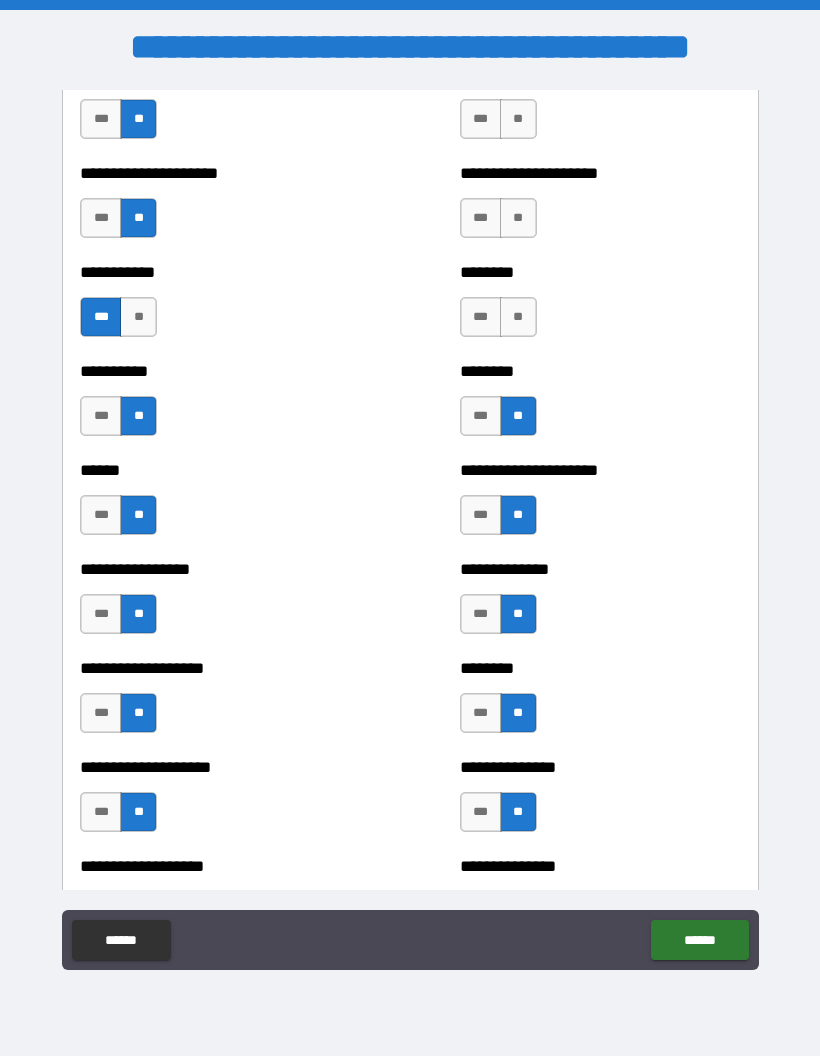 click on "**" at bounding box center [518, 317] 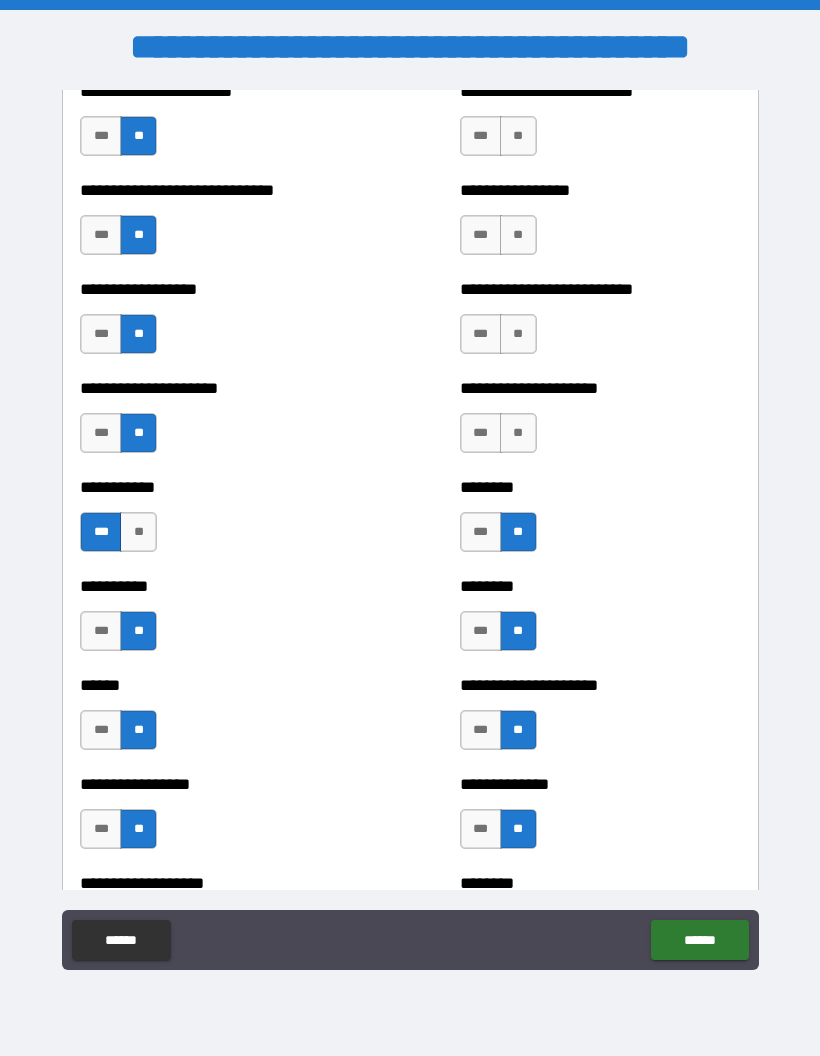 scroll, scrollTop: 3097, scrollLeft: 0, axis: vertical 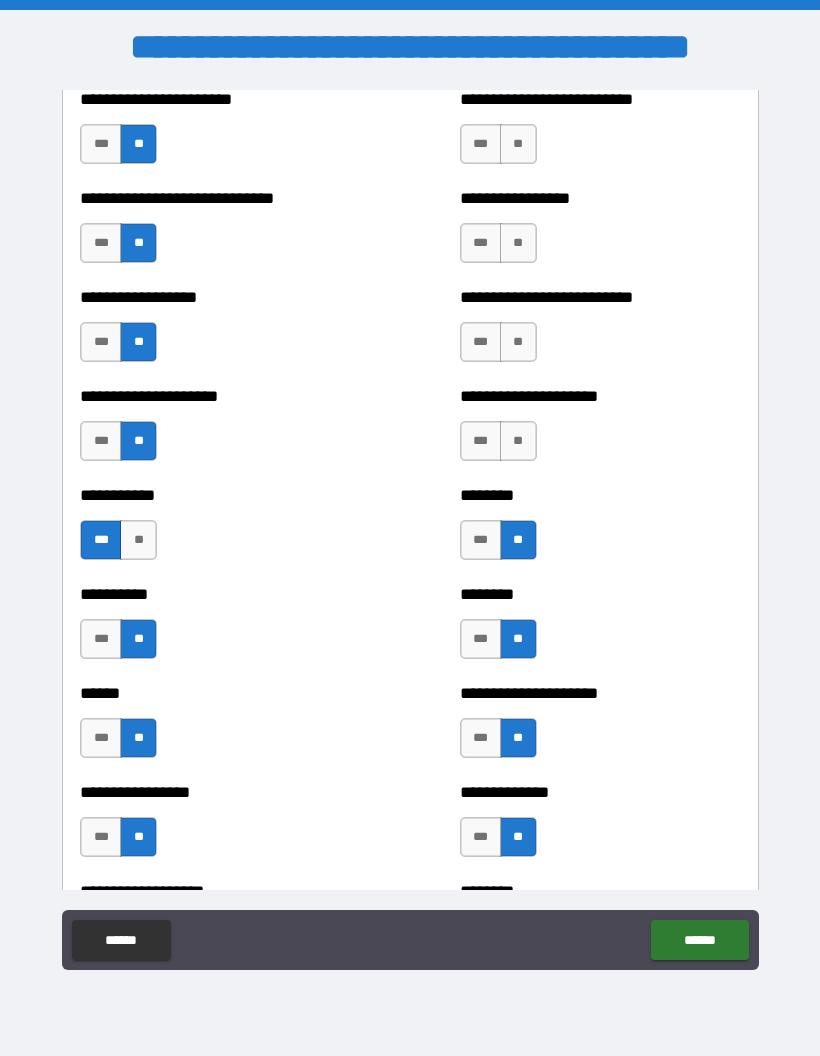 click on "**" at bounding box center [518, 441] 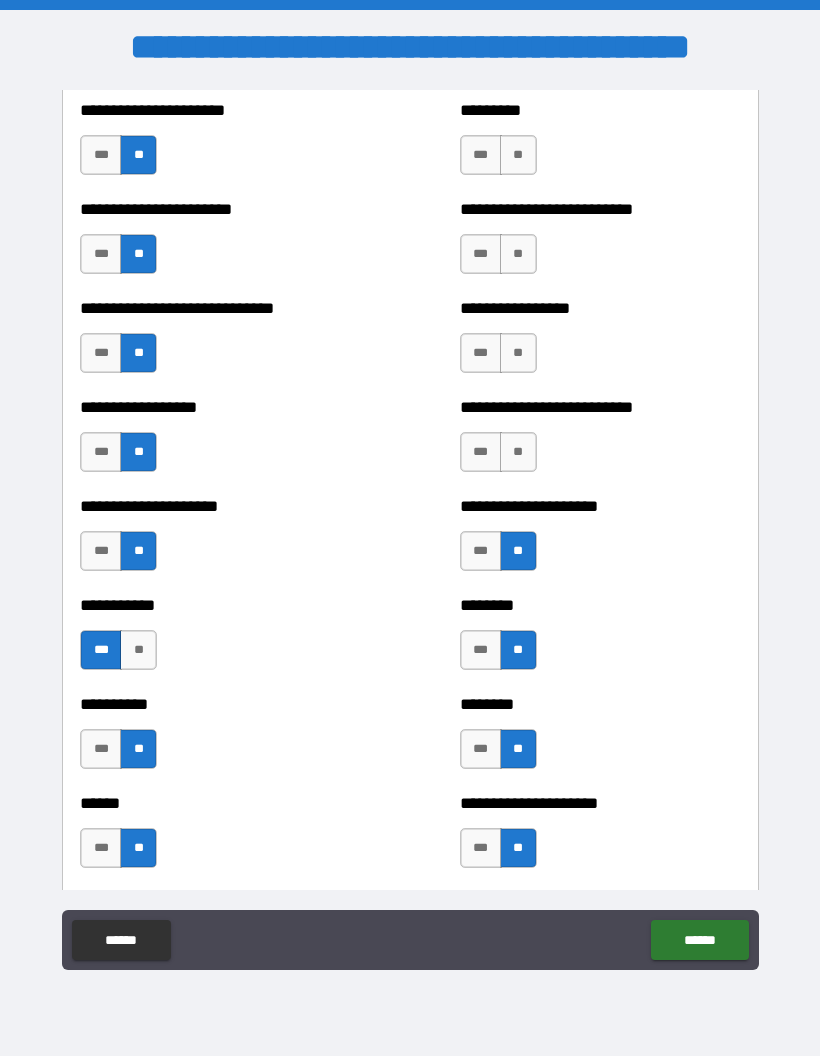 scroll, scrollTop: 2954, scrollLeft: 0, axis: vertical 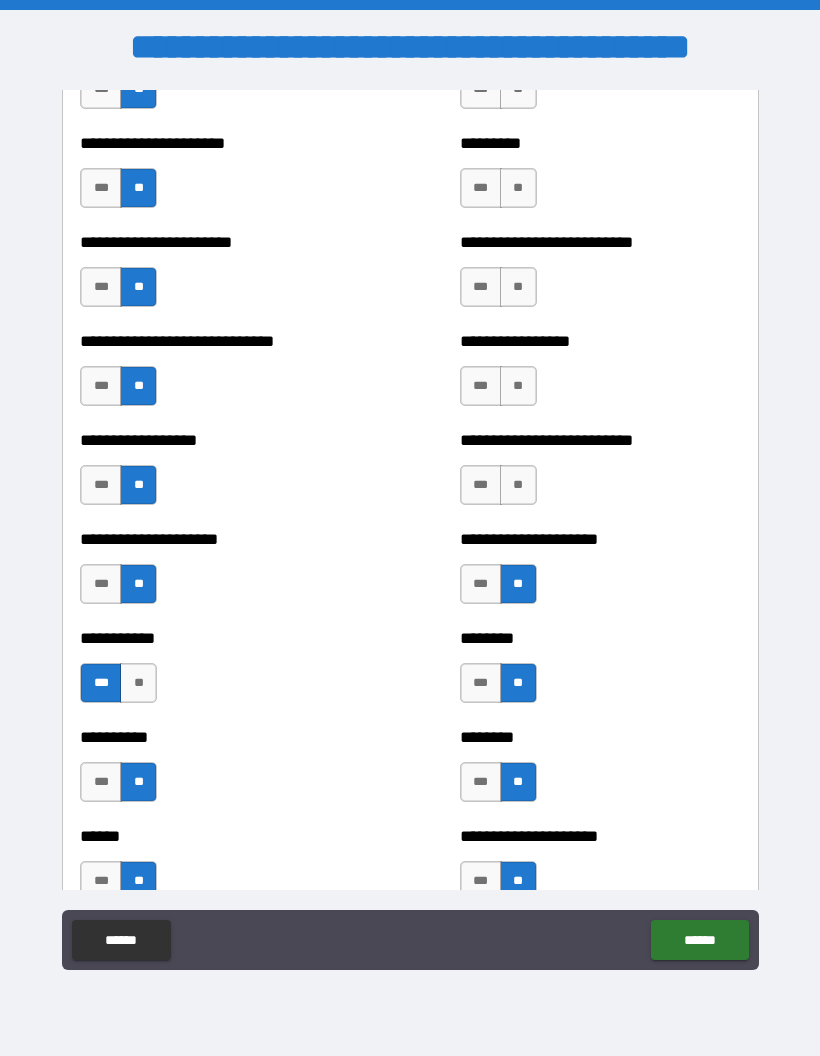 click on "**" at bounding box center [518, 485] 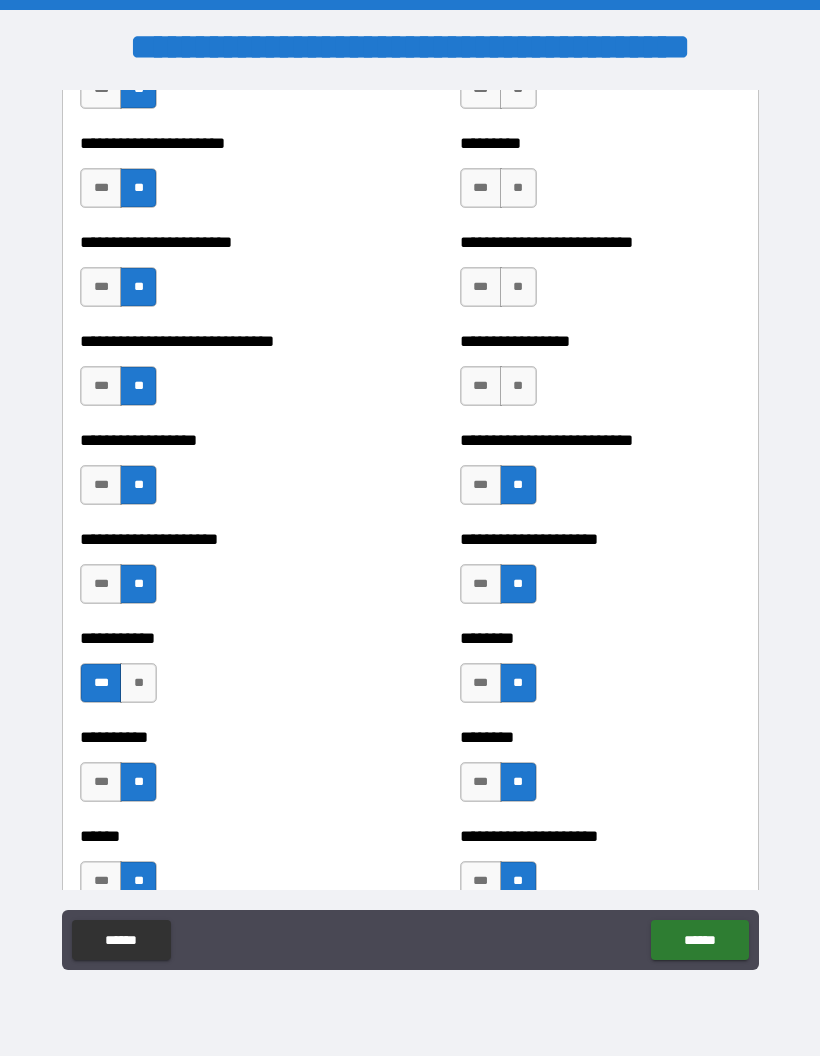 click on "**" at bounding box center (518, 386) 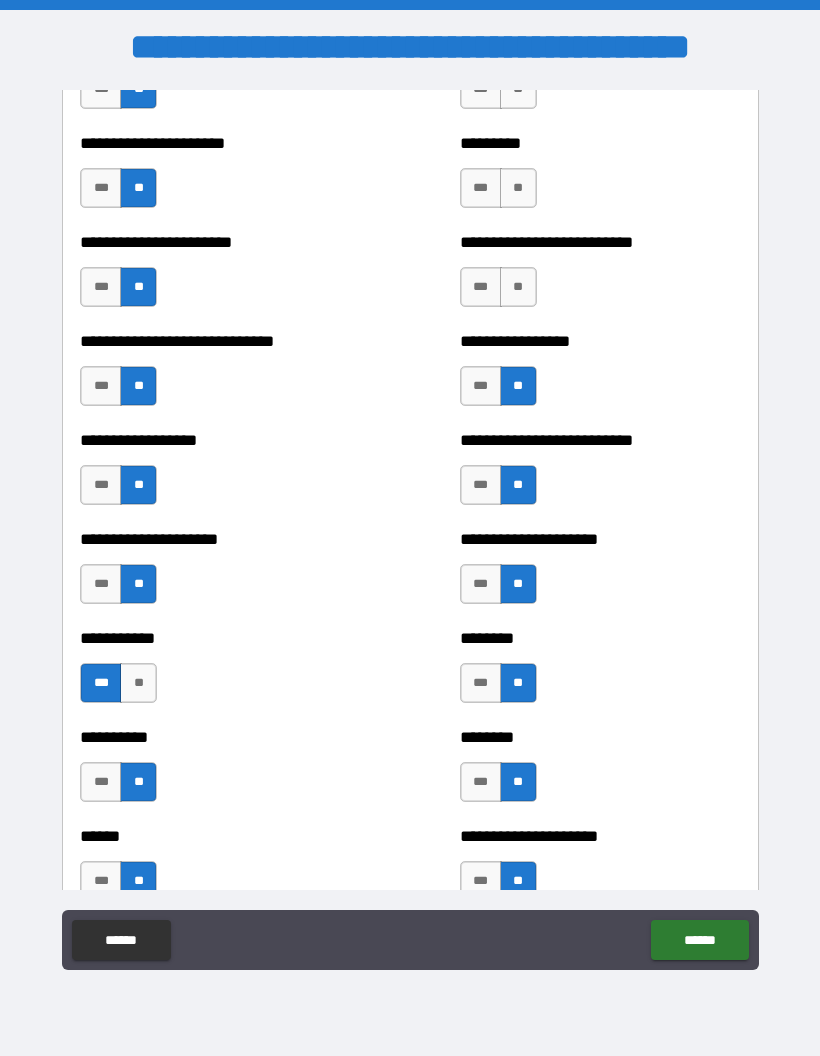 click on "**" at bounding box center [518, 287] 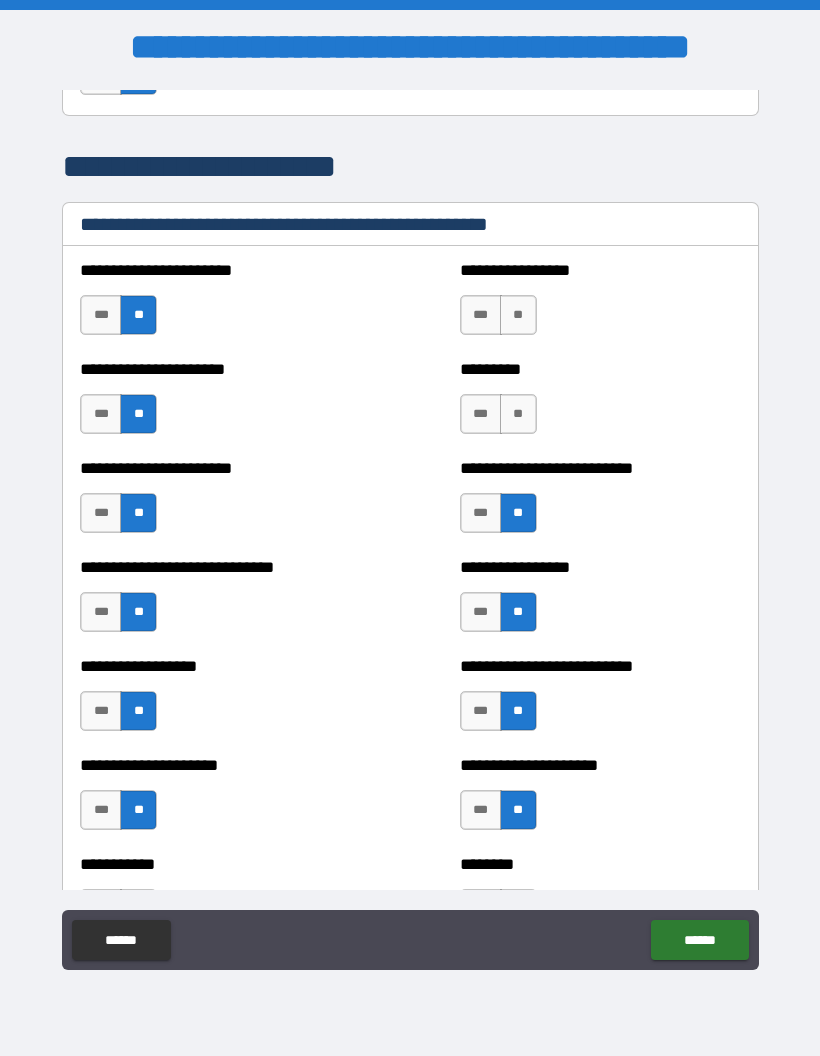 scroll, scrollTop: 2717, scrollLeft: 0, axis: vertical 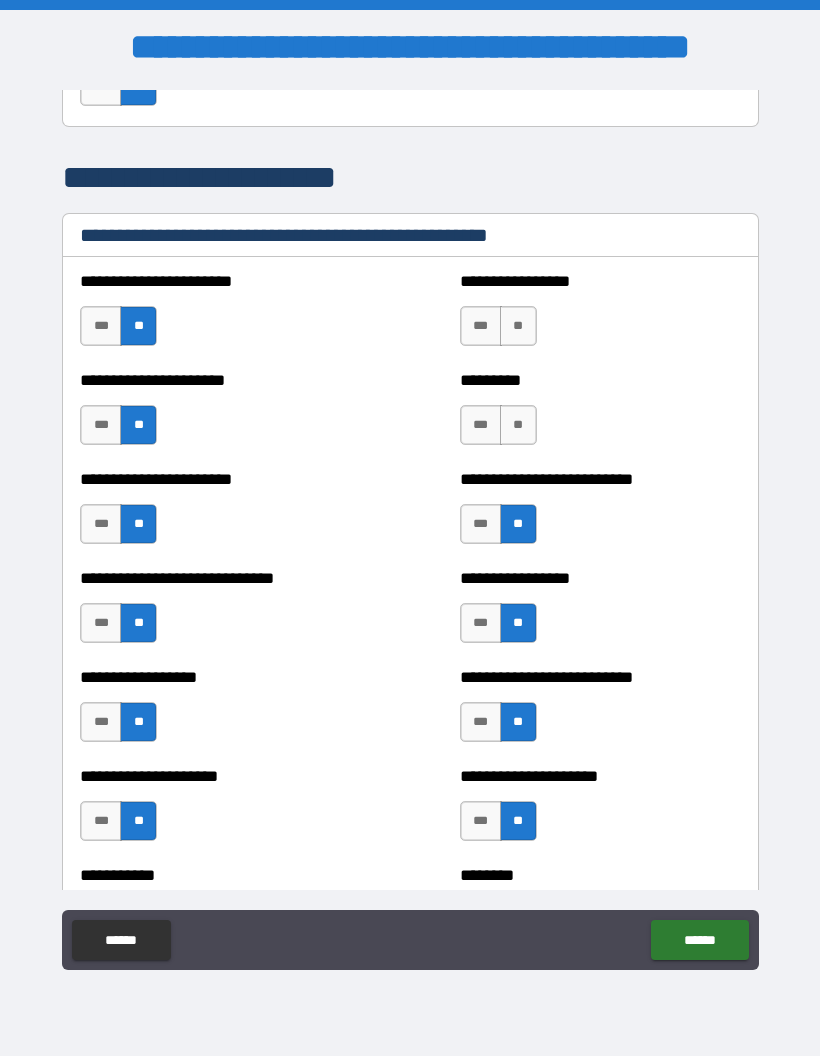 click on "**" at bounding box center (518, 425) 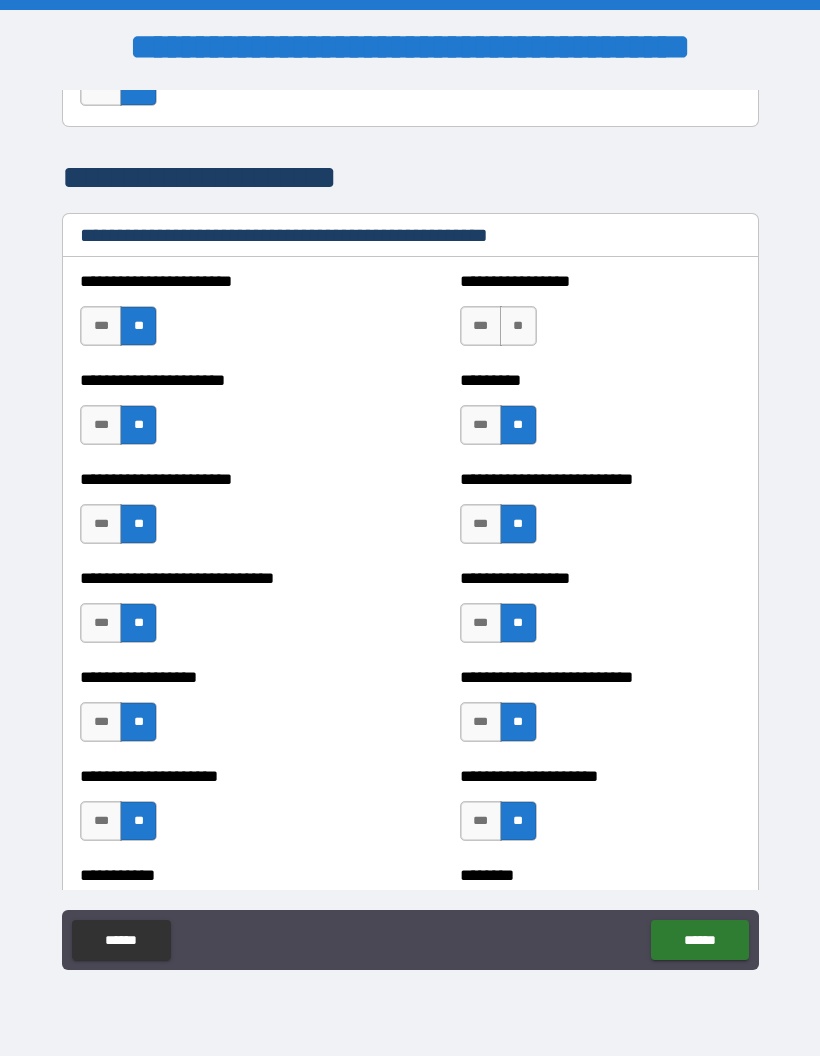 click on "**" at bounding box center (518, 326) 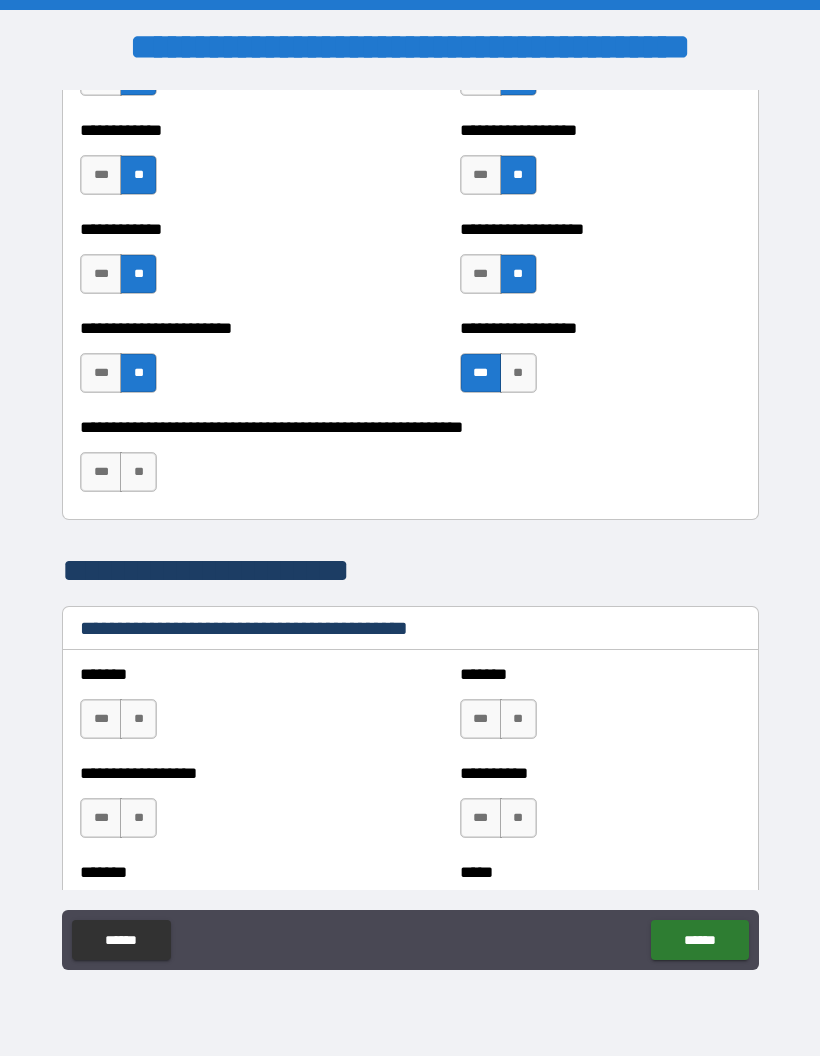 scroll, scrollTop: 4553, scrollLeft: 0, axis: vertical 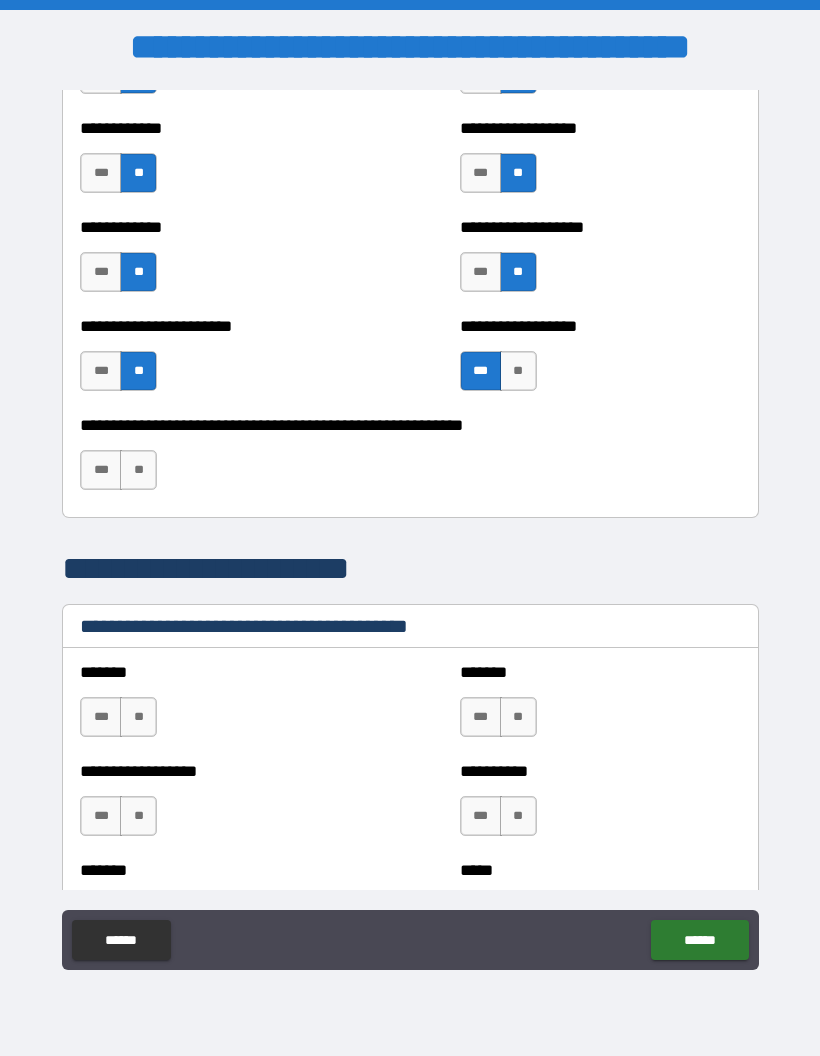 click on "**" at bounding box center [138, 470] 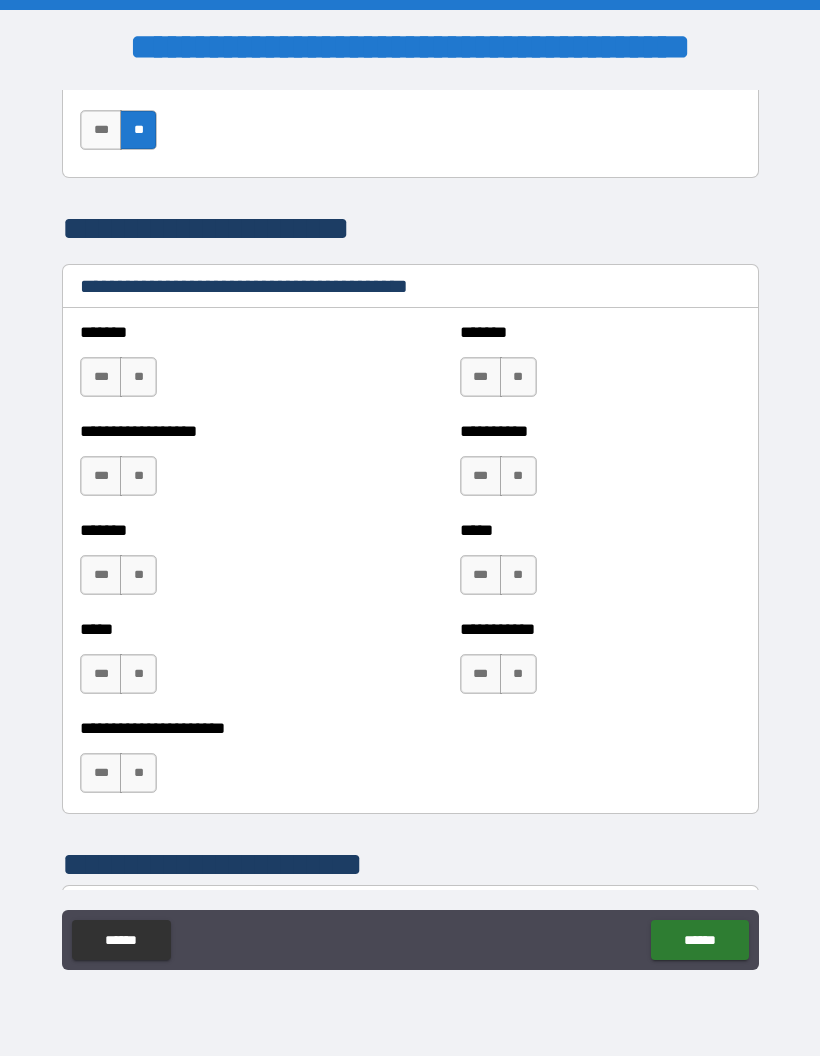 scroll, scrollTop: 4899, scrollLeft: 0, axis: vertical 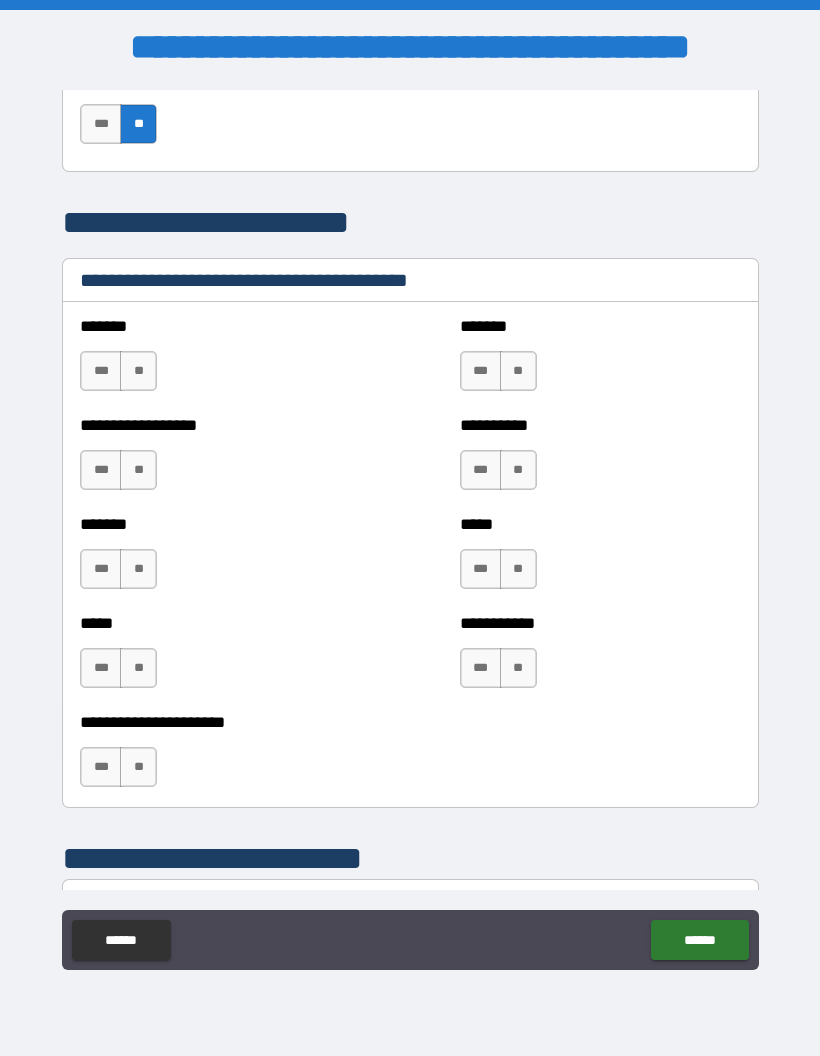 click on "**" at bounding box center (138, 371) 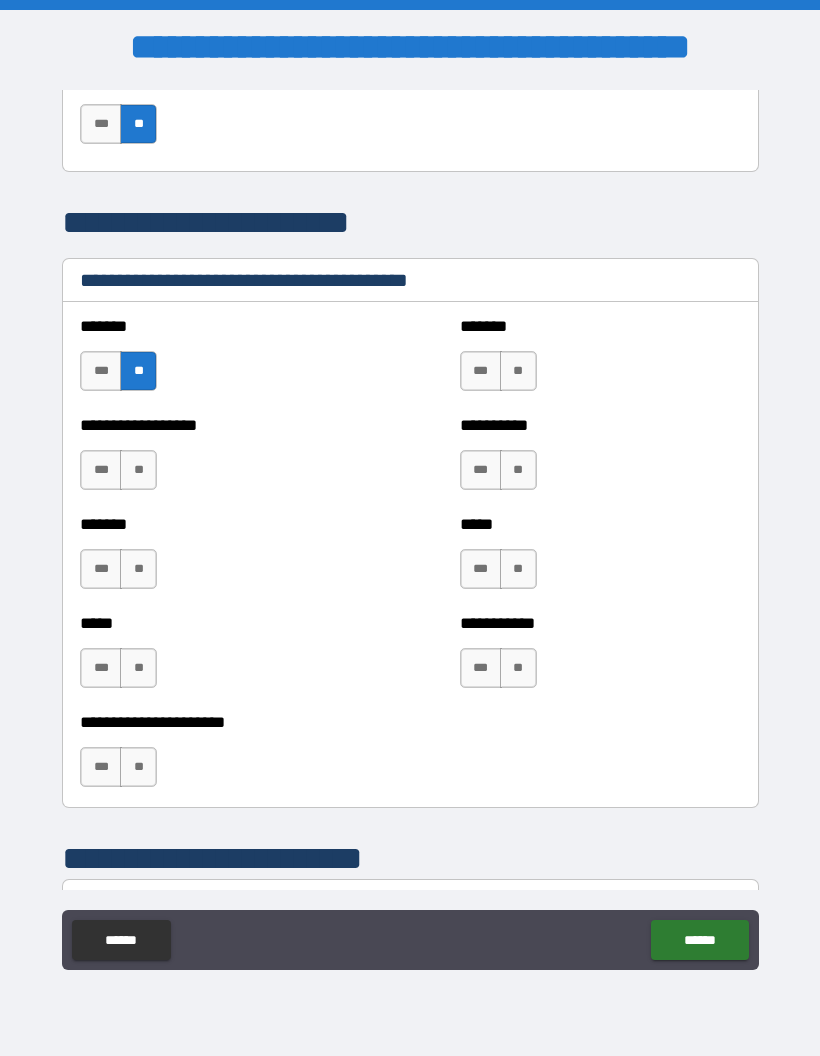 click on "**" at bounding box center [518, 371] 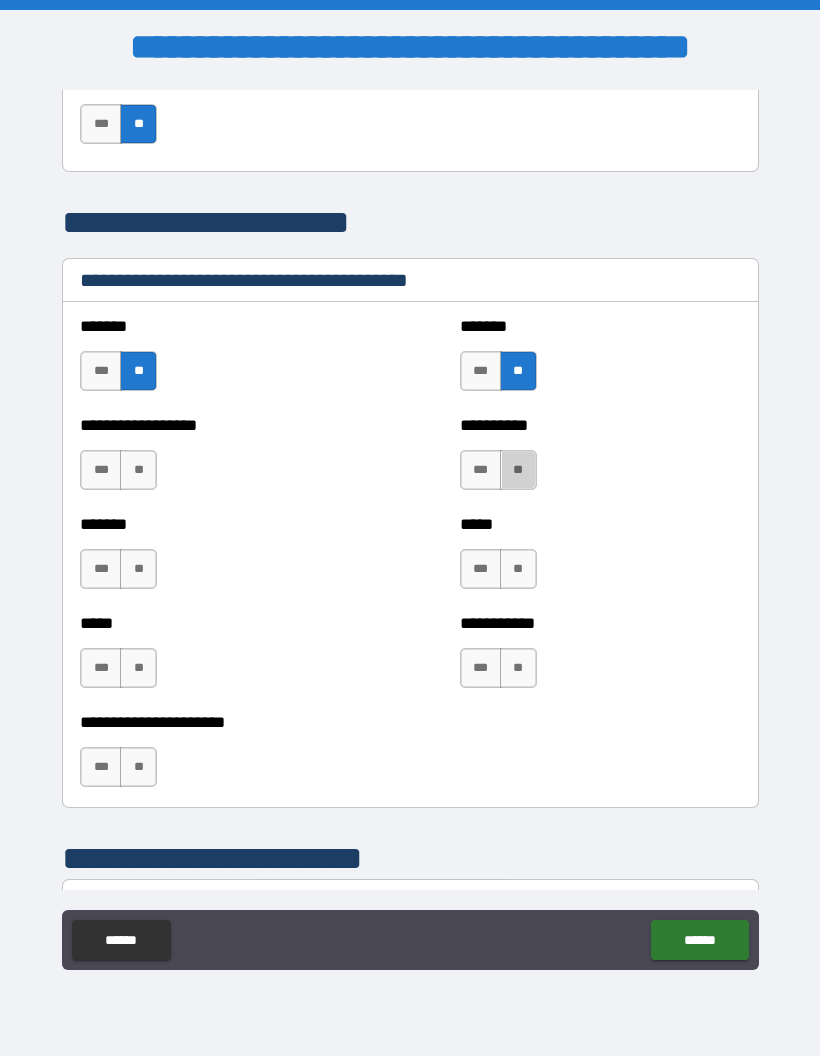 click on "**" at bounding box center [518, 470] 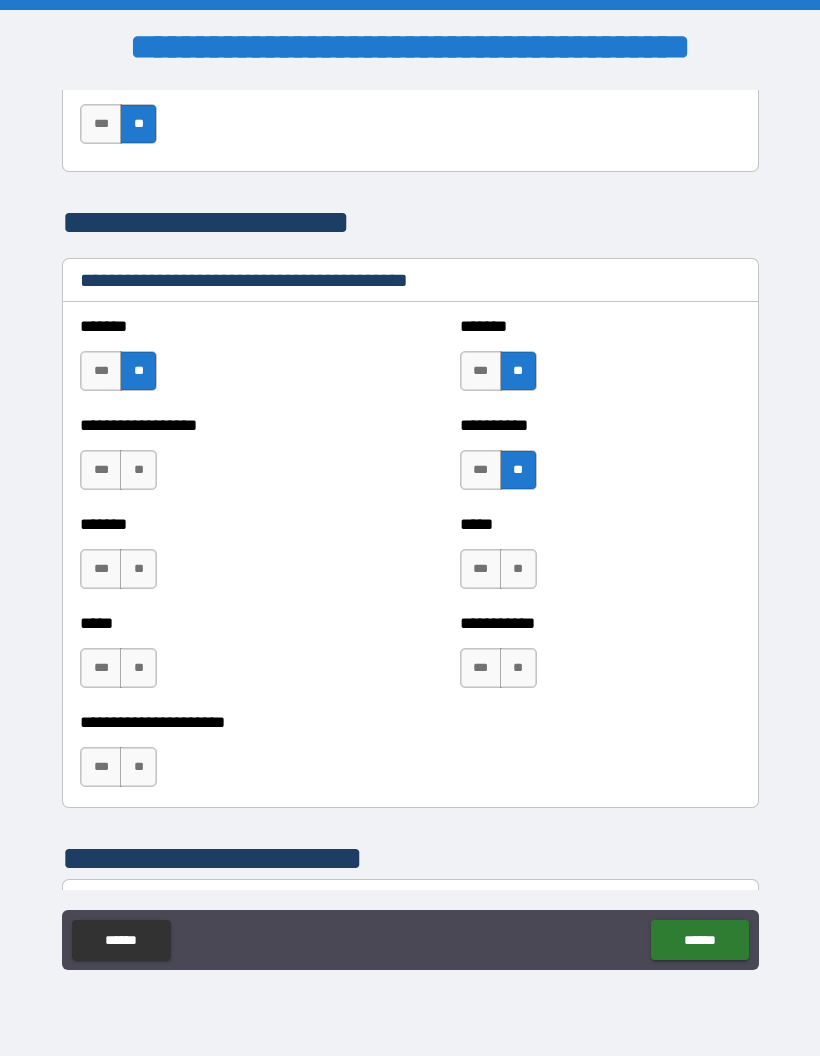 click on "**" at bounding box center [138, 470] 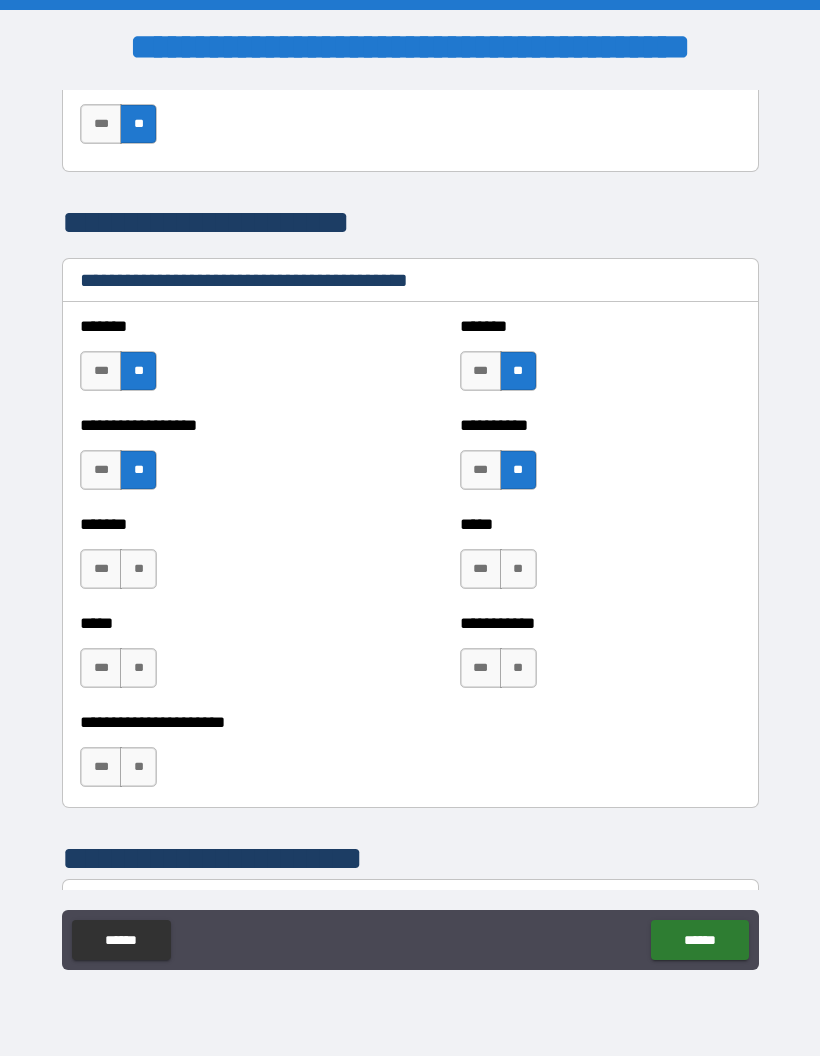 click on "**" at bounding box center (138, 569) 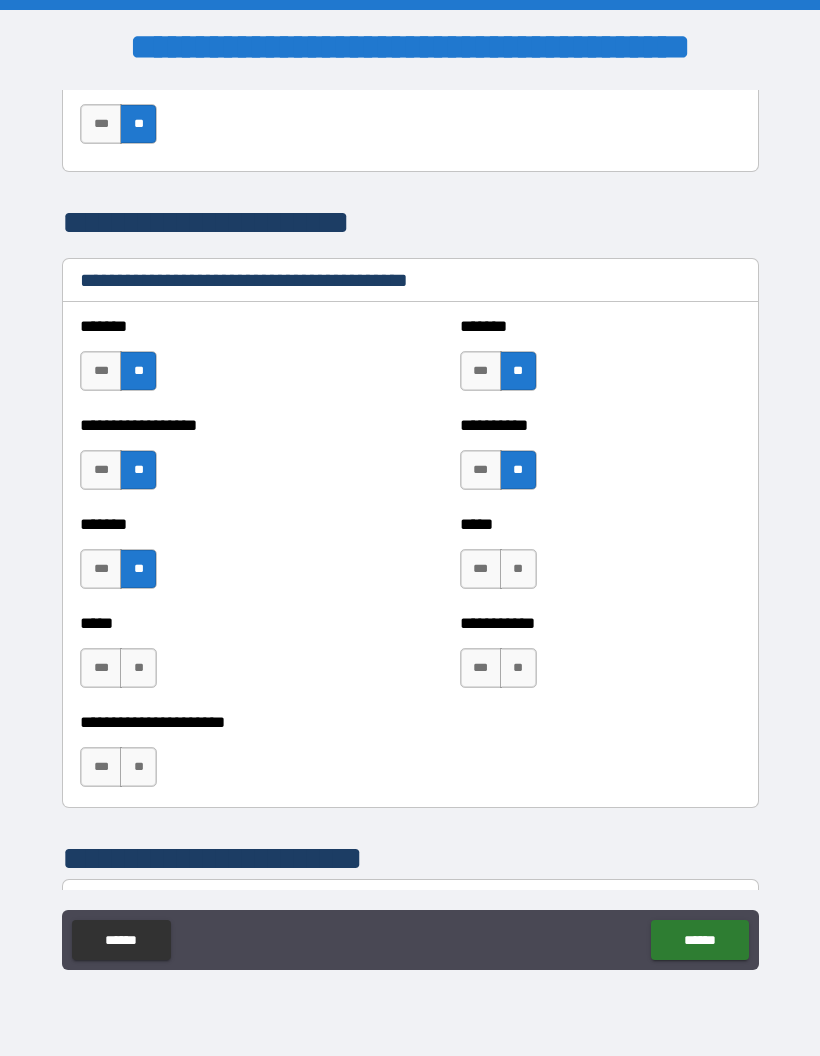 click on "**" at bounding box center [518, 569] 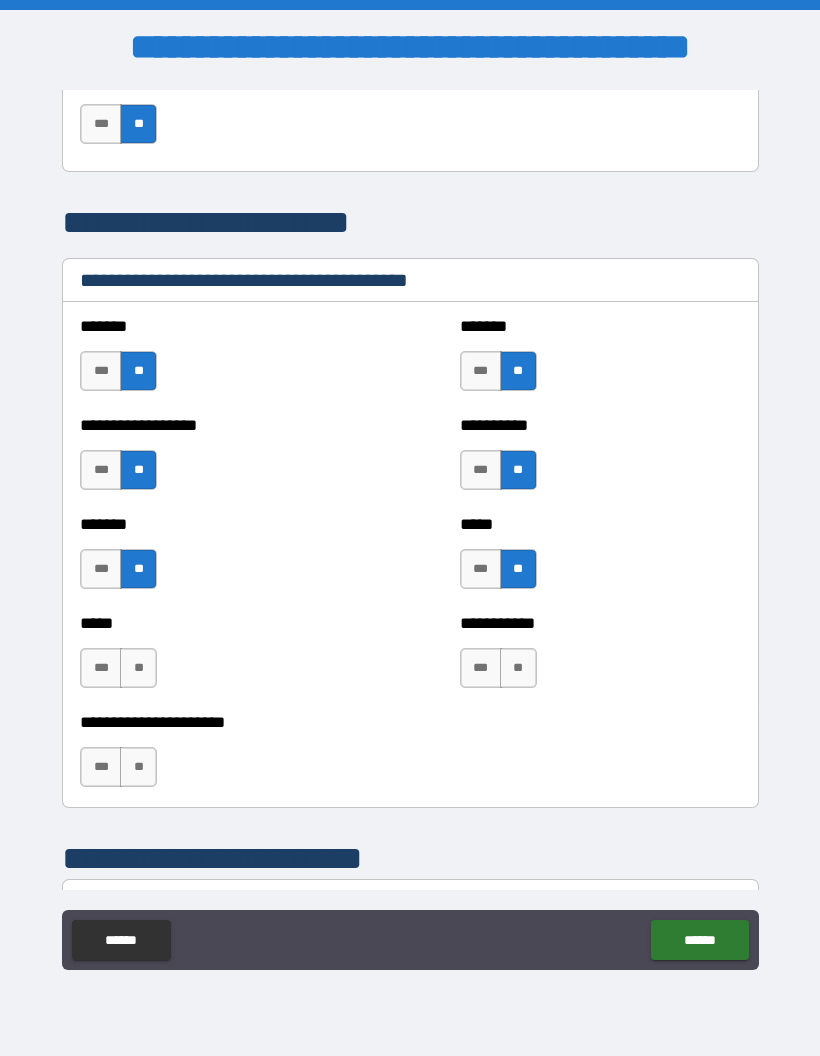 click on "**" at bounding box center [518, 668] 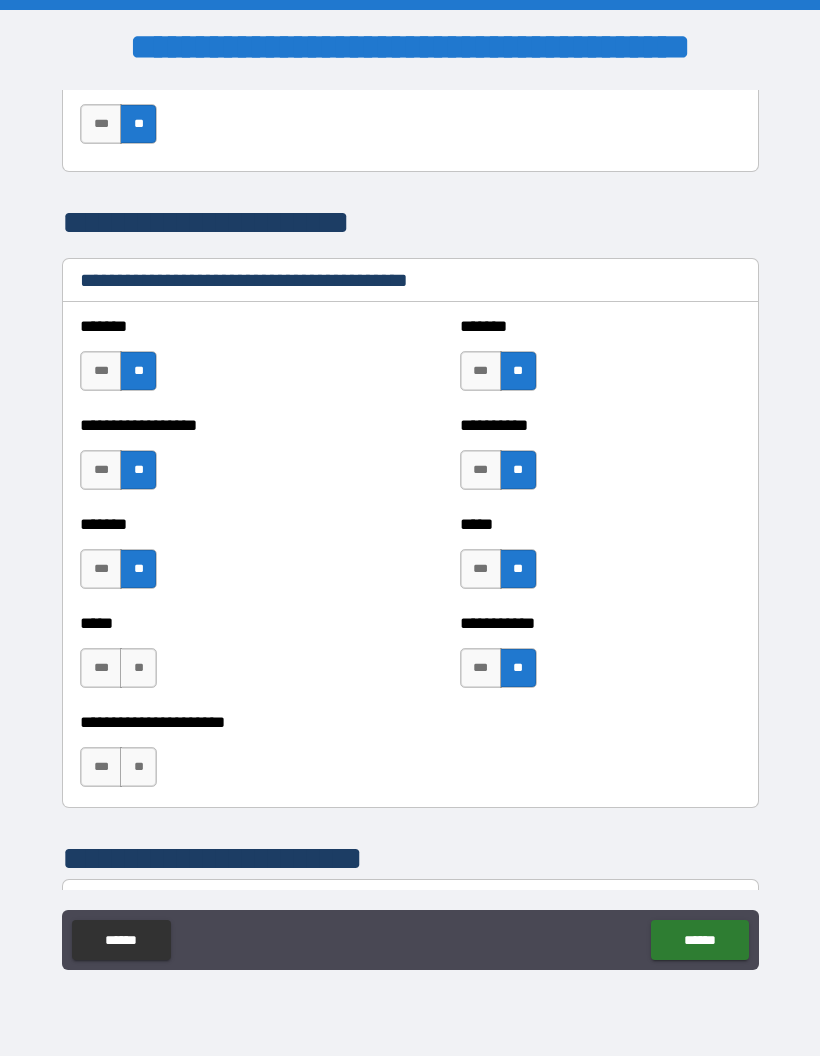 click on "**" at bounding box center (138, 668) 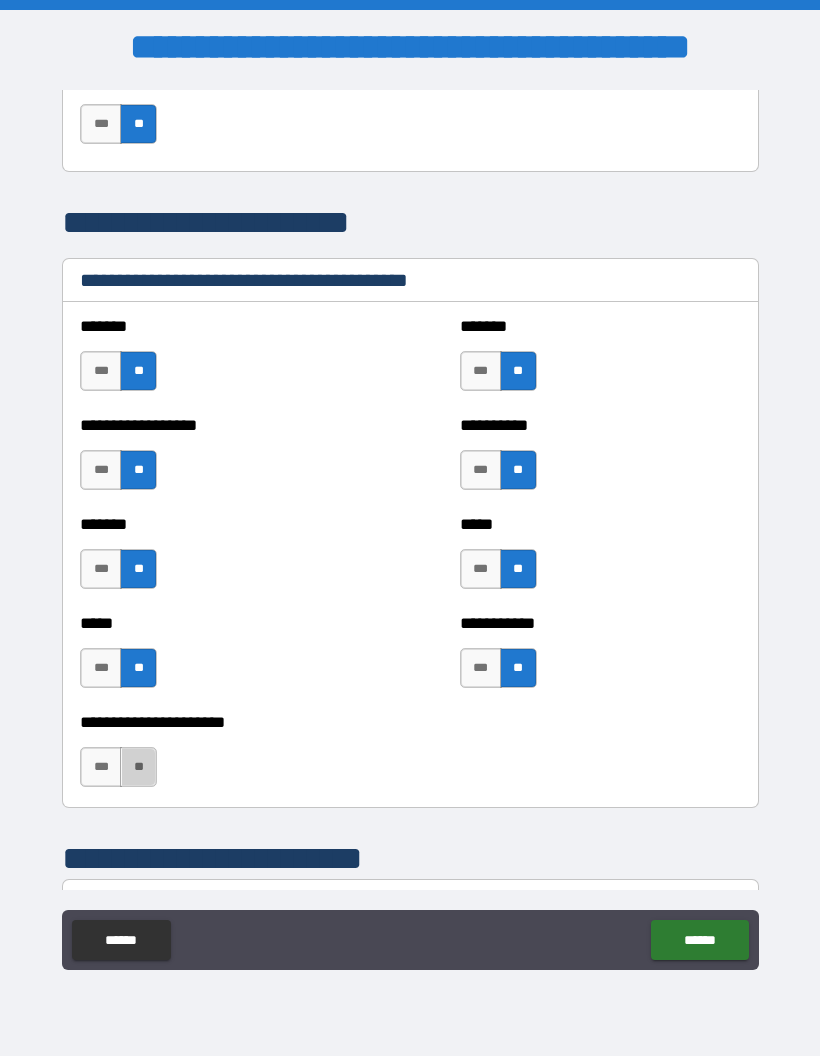 click on "**" at bounding box center [138, 767] 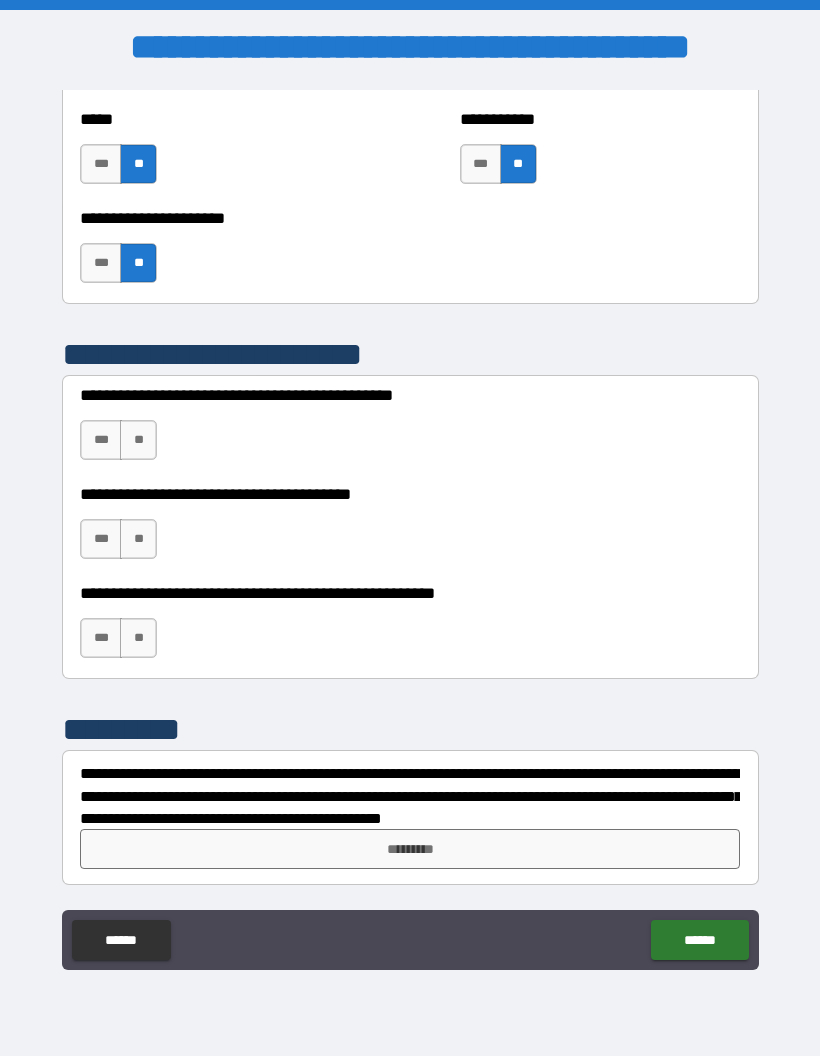 scroll, scrollTop: 5403, scrollLeft: 0, axis: vertical 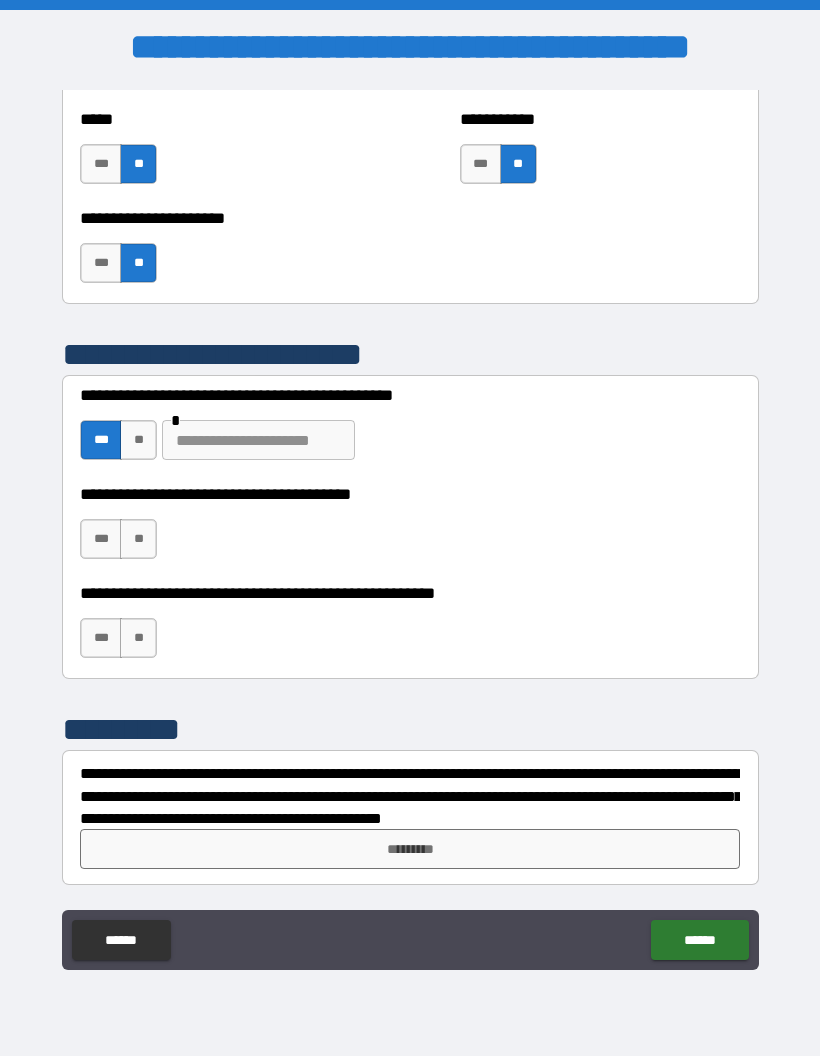 click at bounding box center (258, 440) 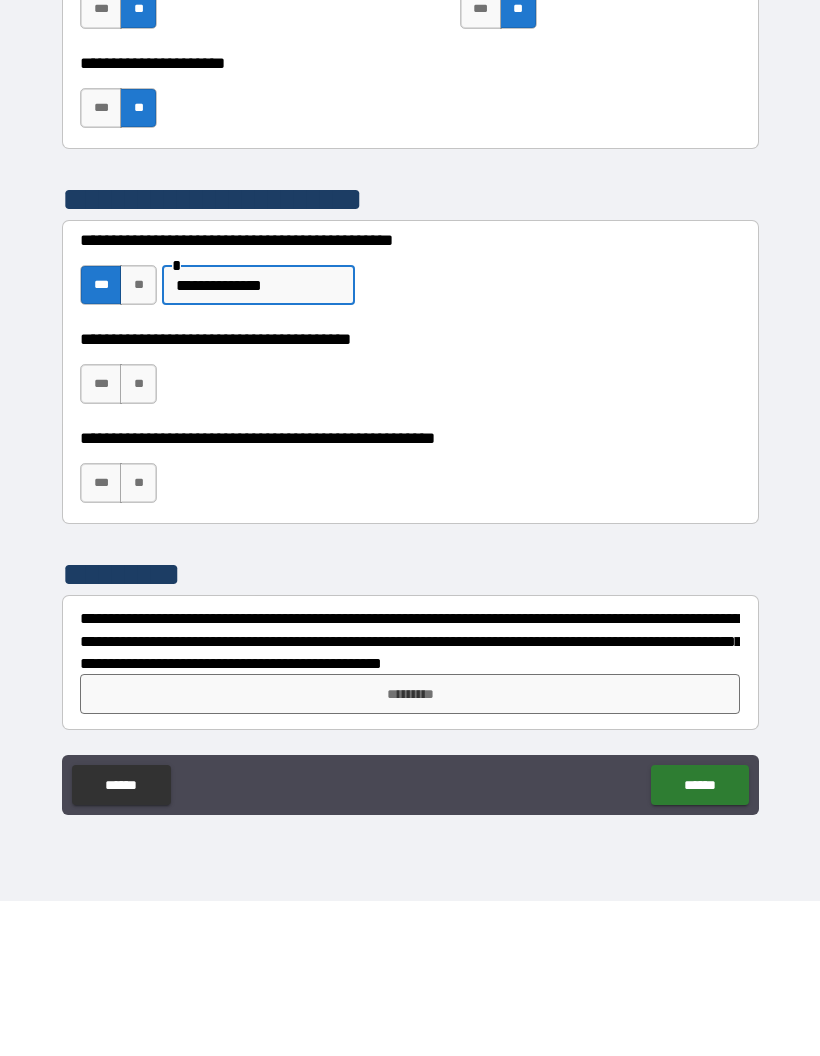 type on "**********" 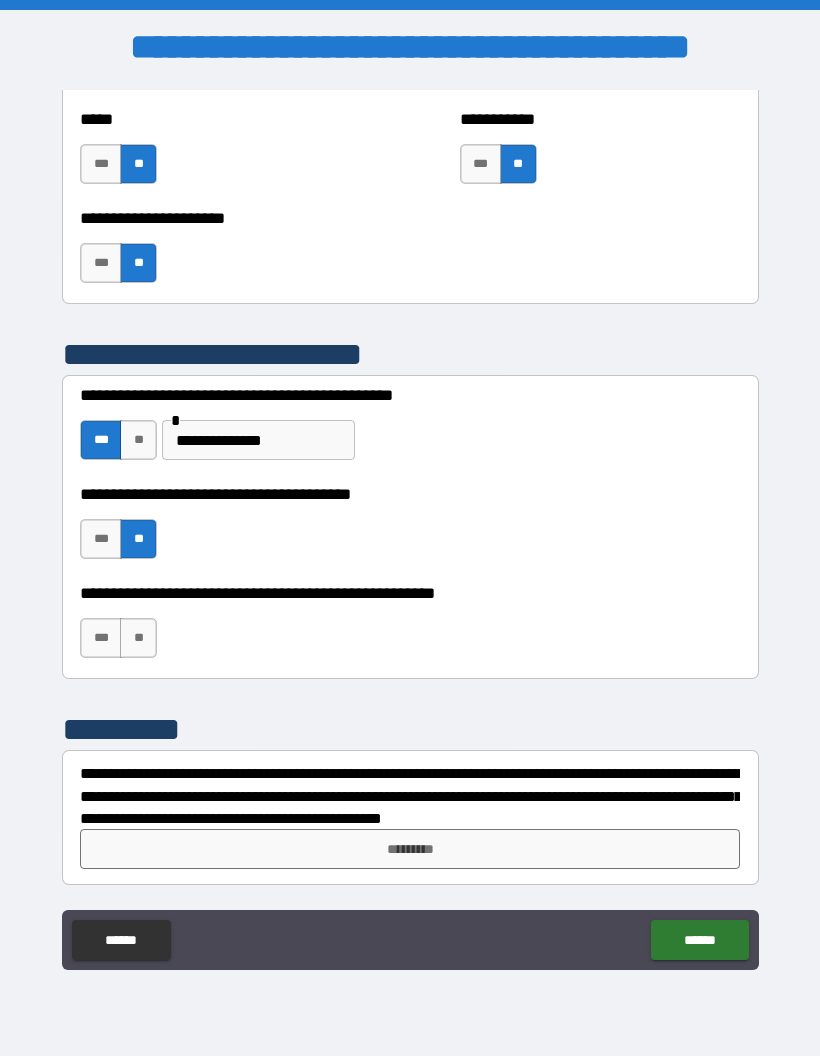 click on "***" at bounding box center (101, 638) 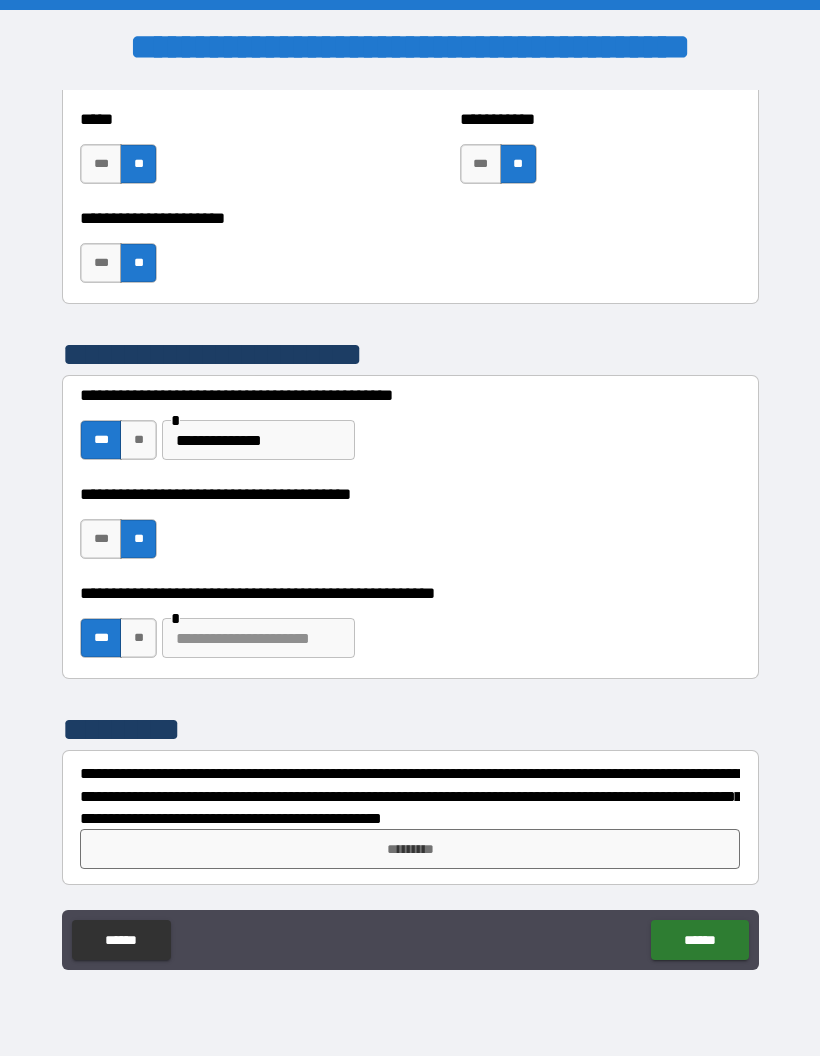 click at bounding box center (258, 638) 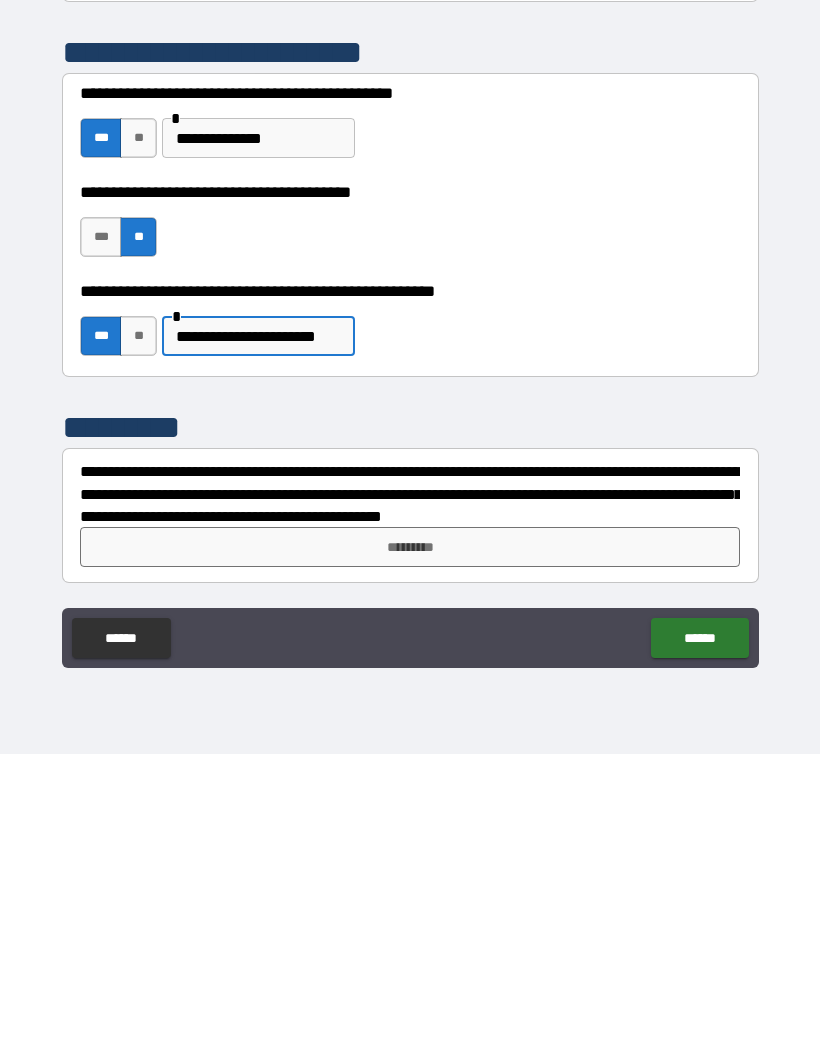 type on "**********" 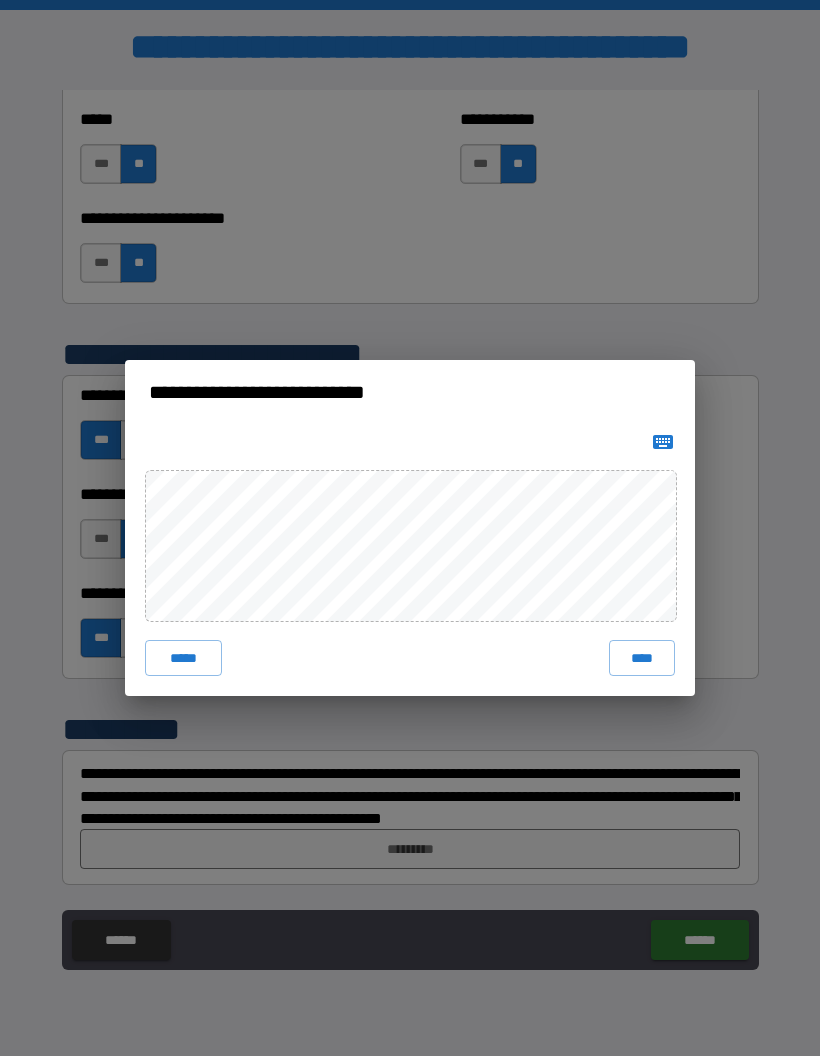 click on "****" at bounding box center (642, 658) 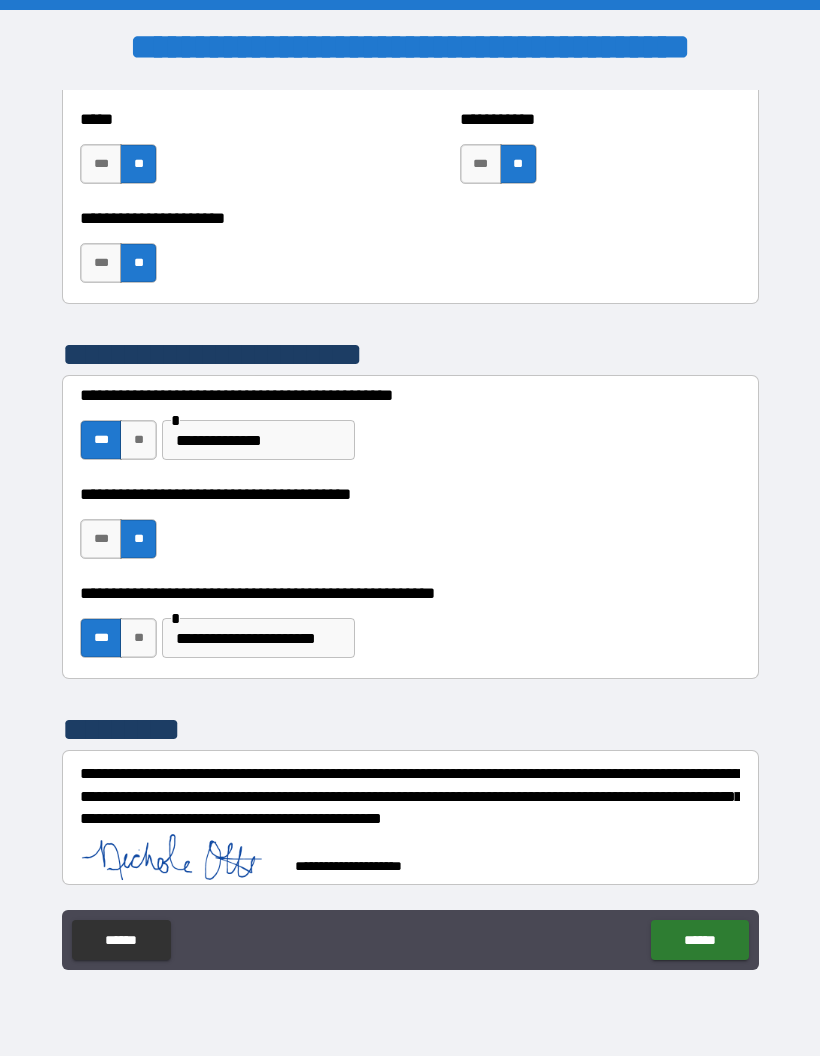 scroll, scrollTop: 5393, scrollLeft: 0, axis: vertical 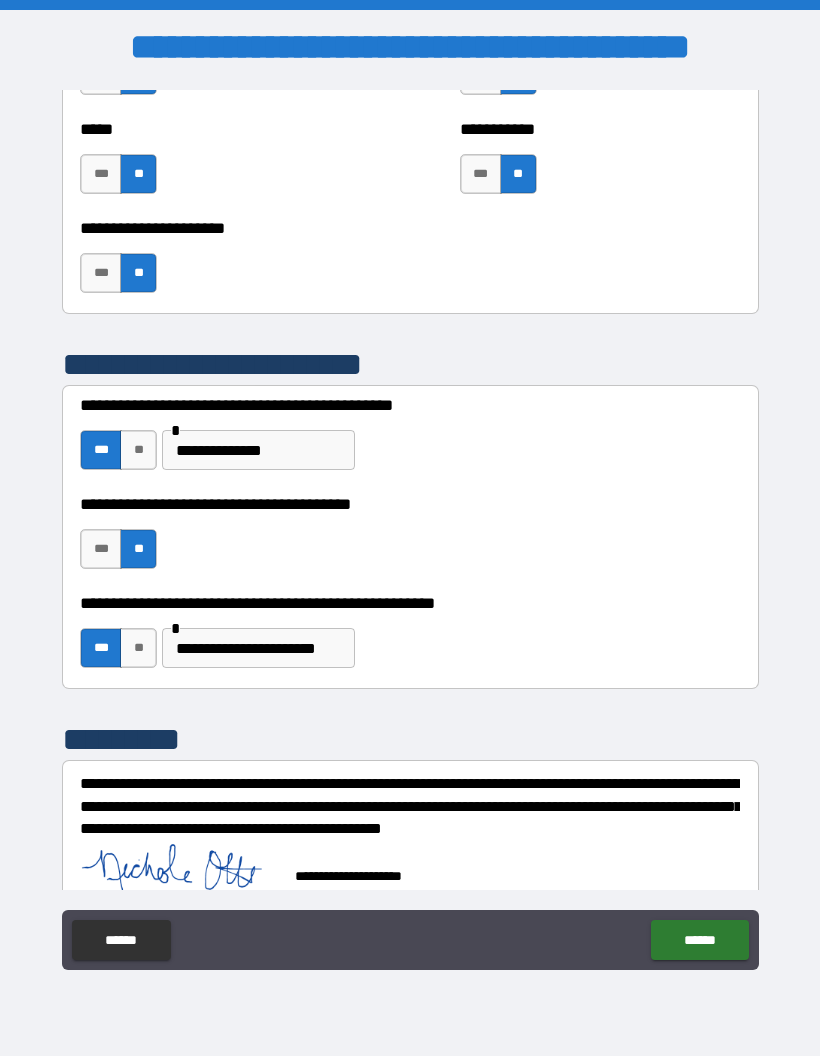 click on "******" at bounding box center (699, 940) 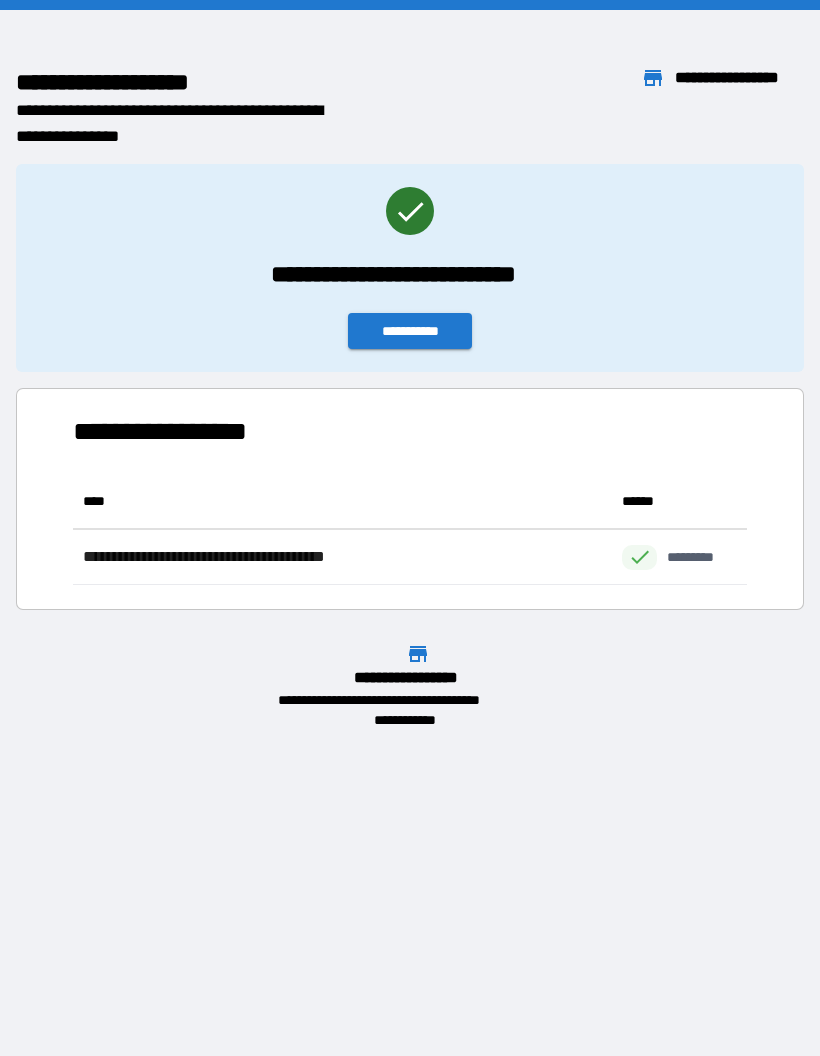 scroll, scrollTop: 1, scrollLeft: 1, axis: both 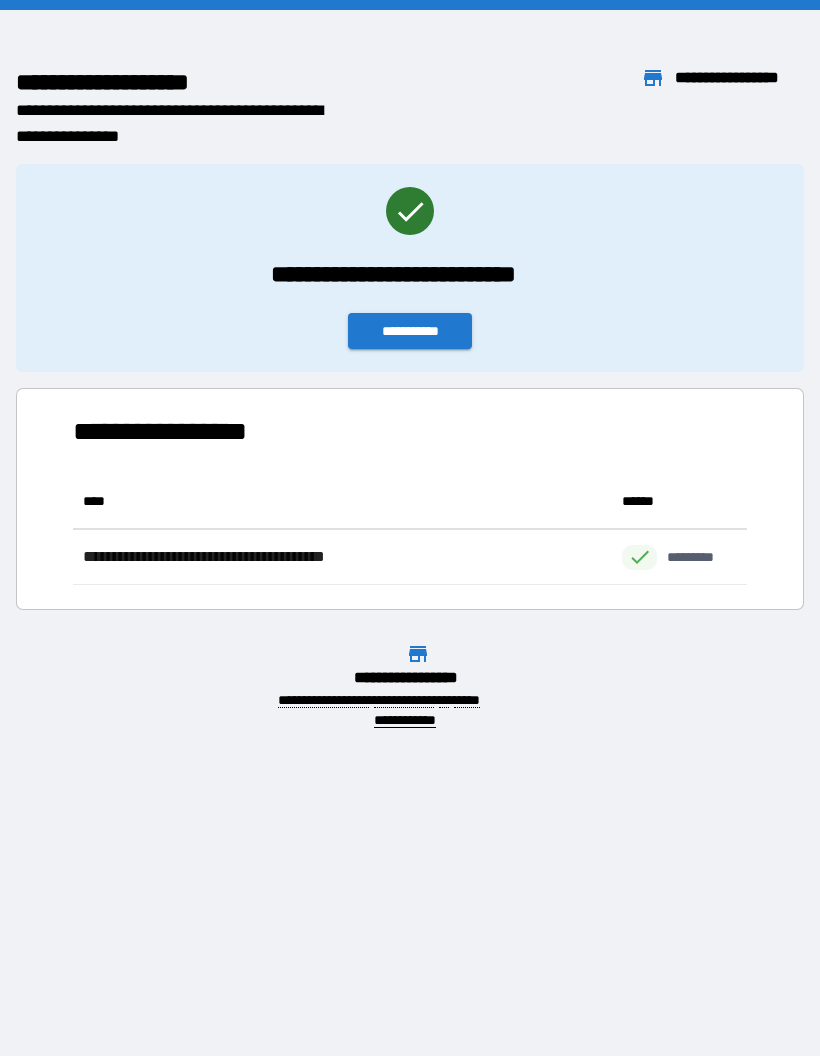 click on "**********" at bounding box center (410, 331) 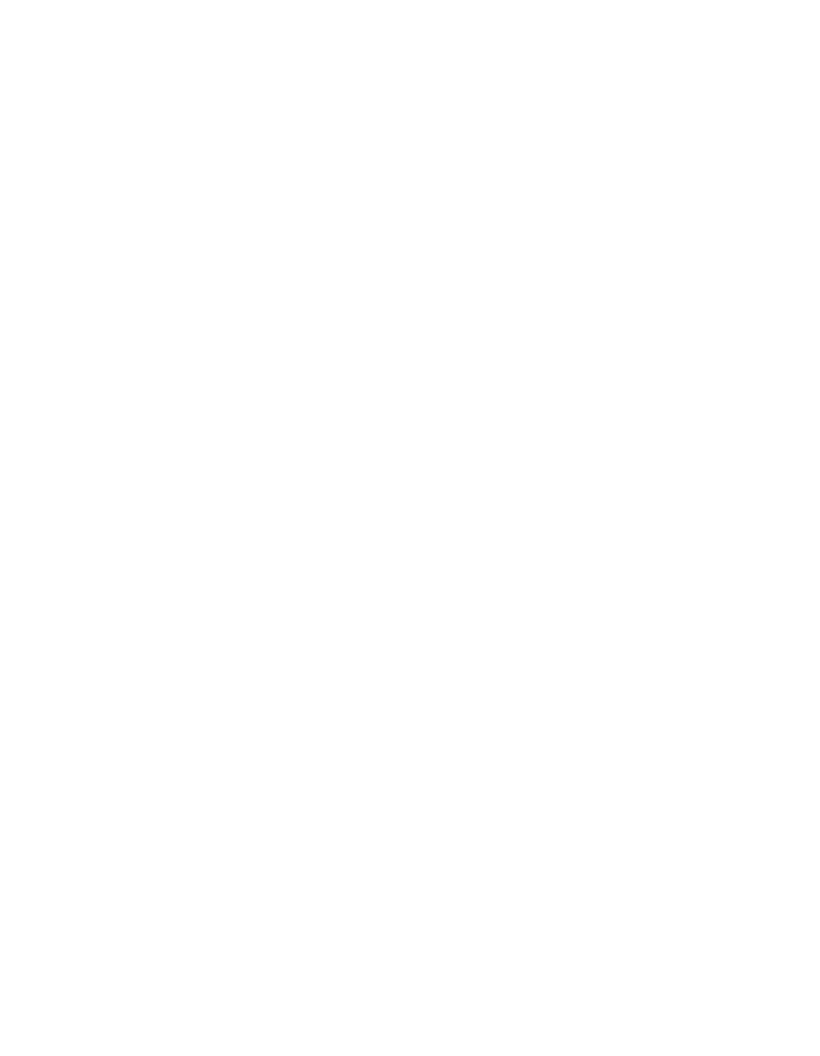 scroll, scrollTop: 0, scrollLeft: 0, axis: both 